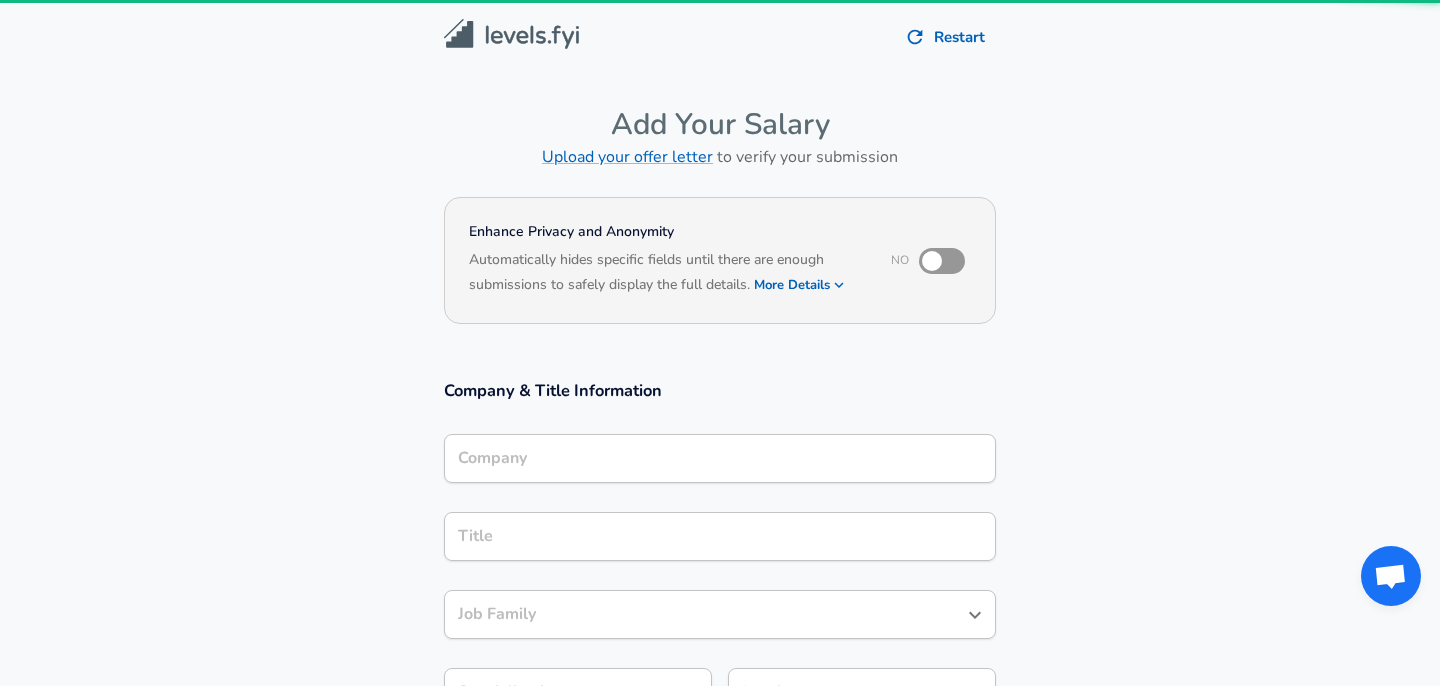 scroll, scrollTop: 0, scrollLeft: 0, axis: both 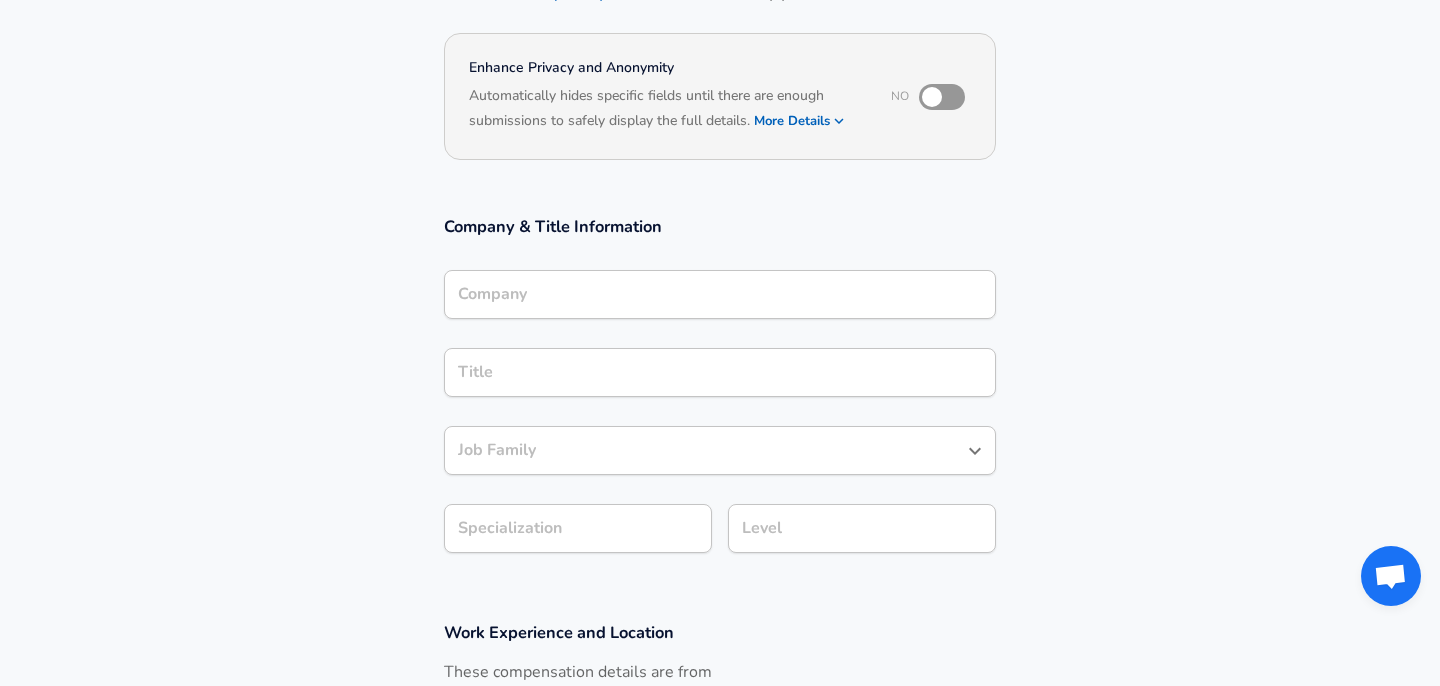 click on "Company" at bounding box center (720, 294) 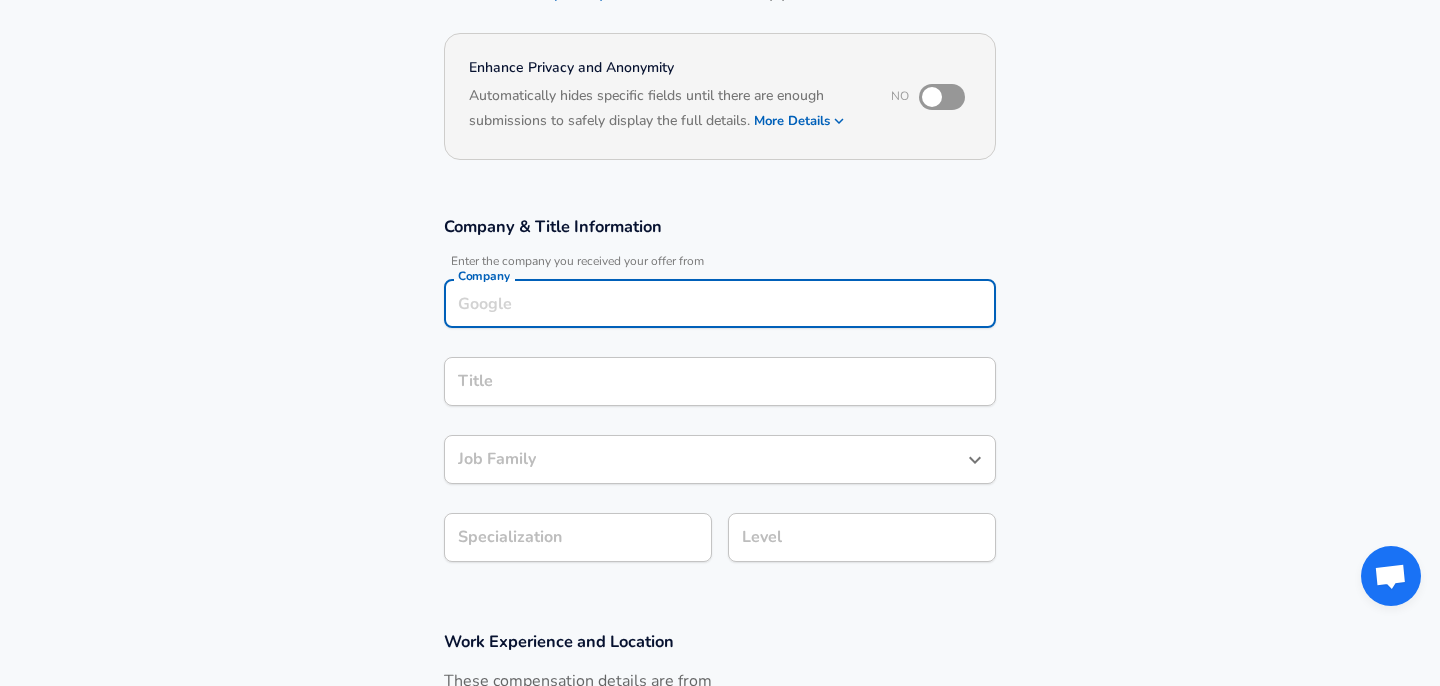 scroll, scrollTop: 184, scrollLeft: 0, axis: vertical 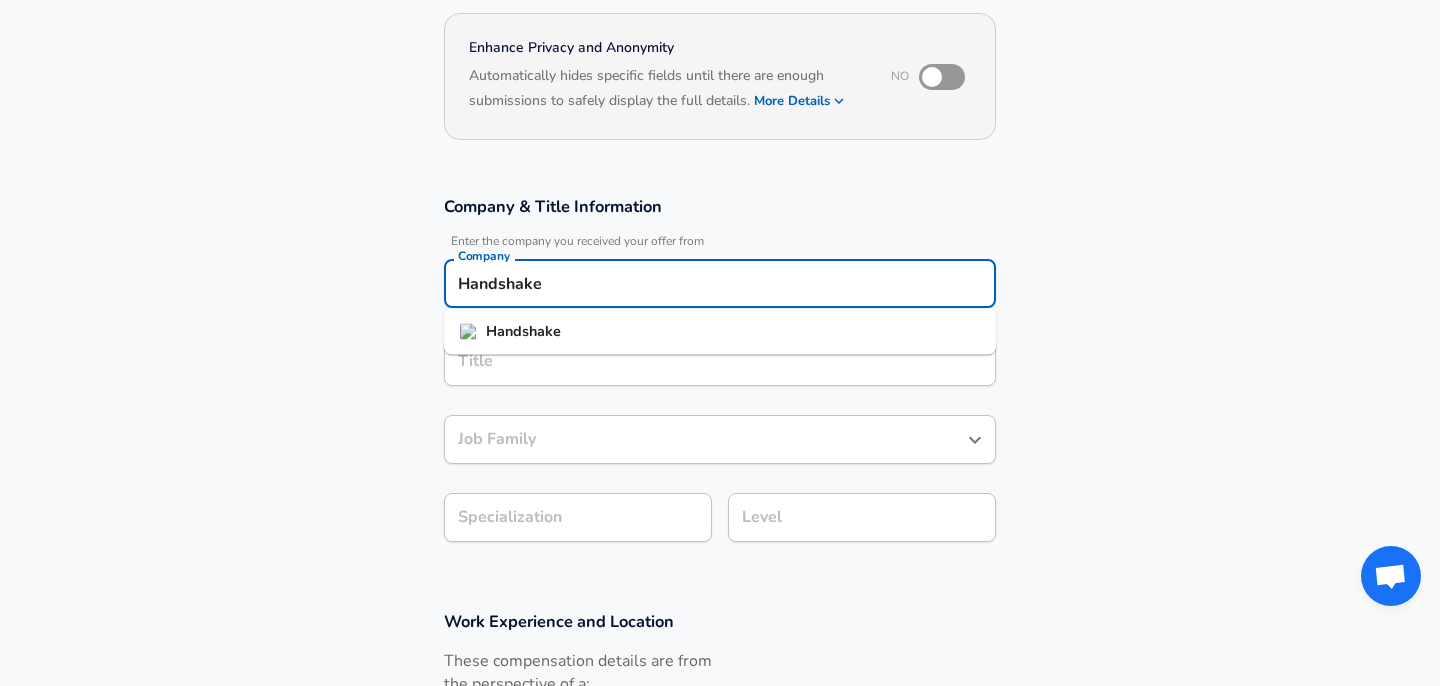 click on "Handshake" at bounding box center (523, 331) 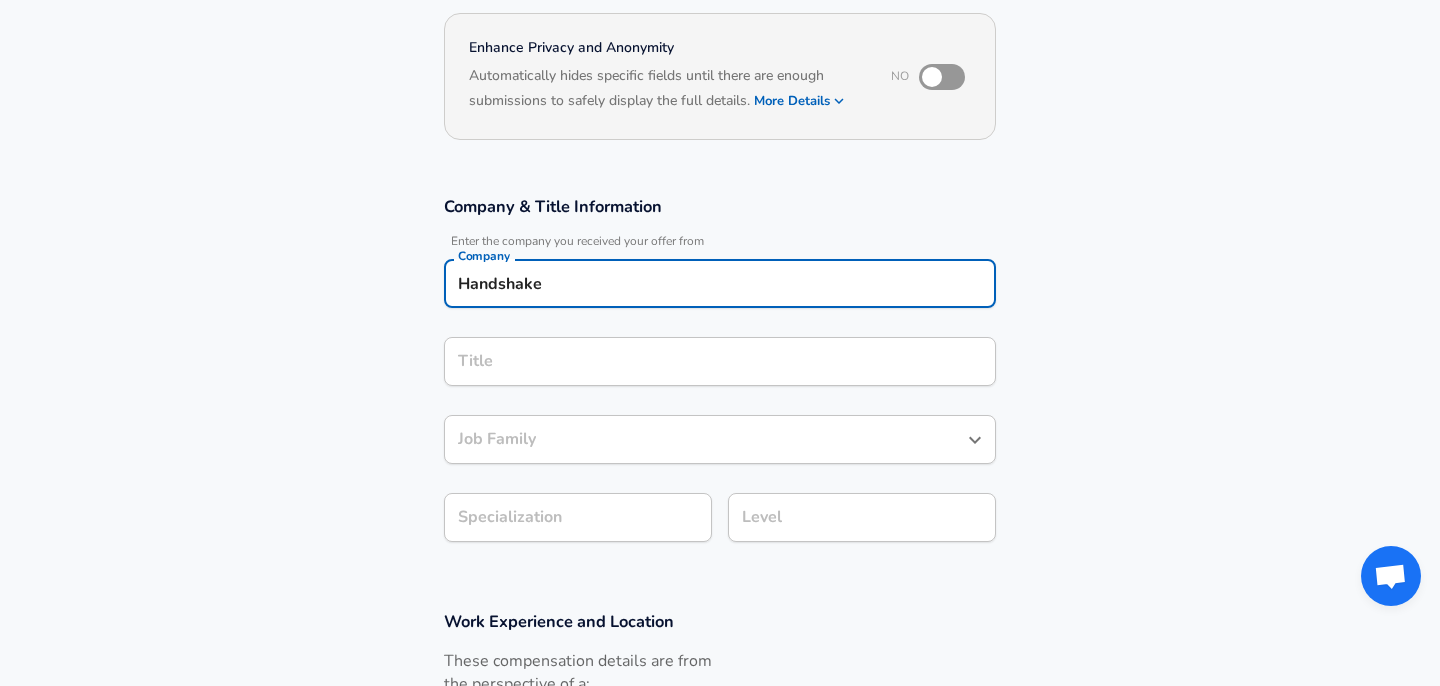 type on "Handshake" 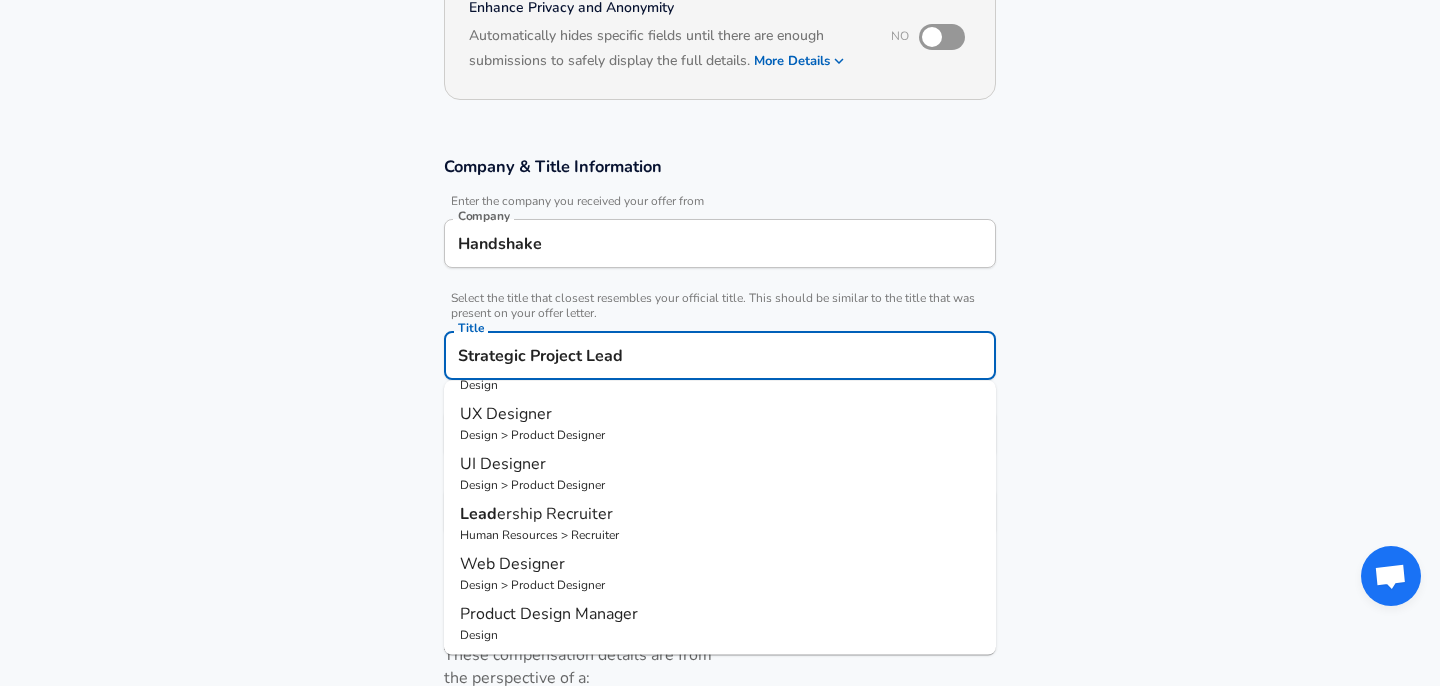 scroll, scrollTop: 0, scrollLeft: 0, axis: both 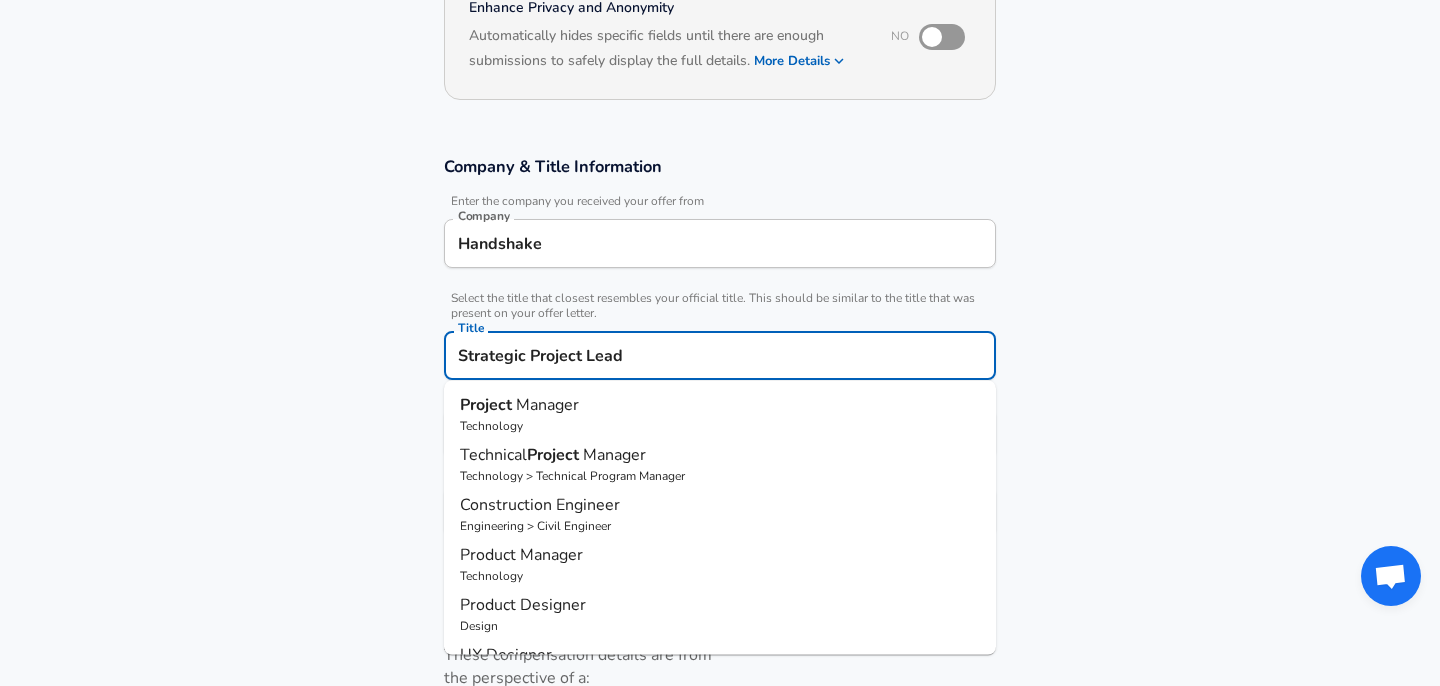 click on "Manager" at bounding box center (547, 405) 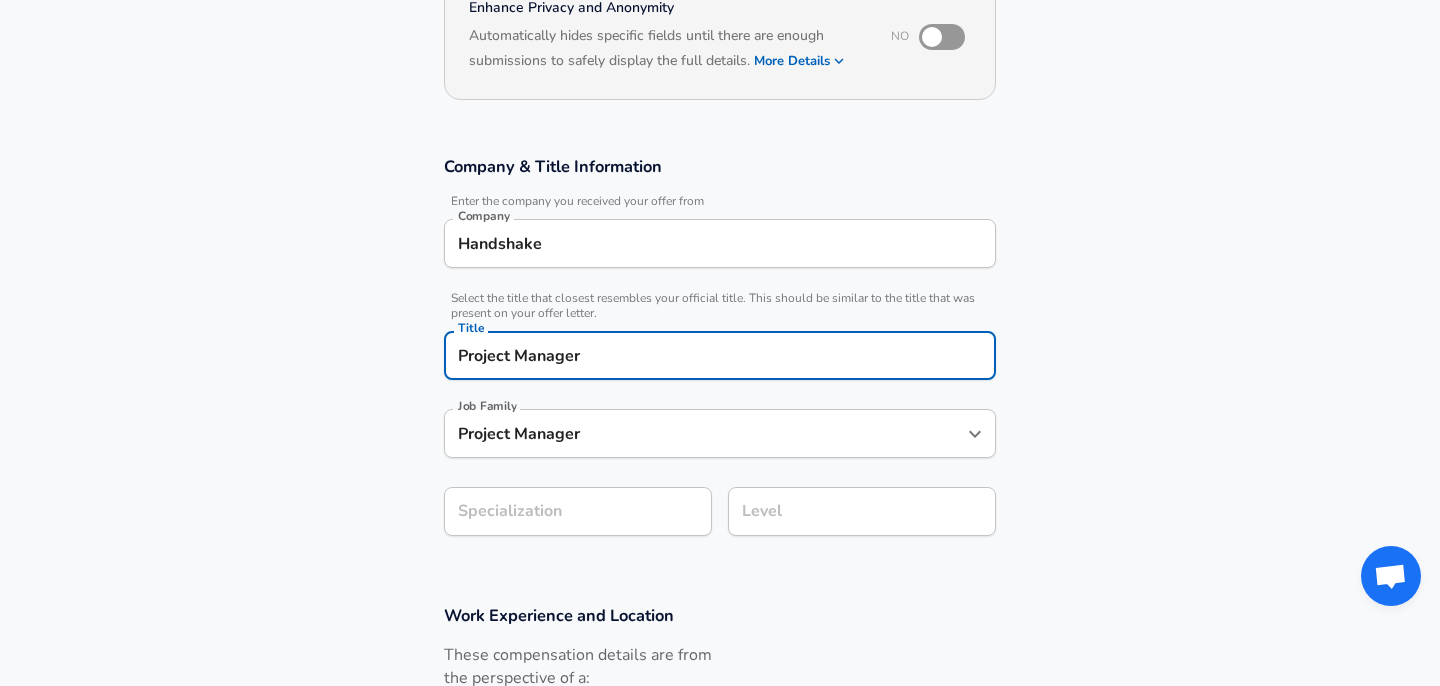 type on "Project Manager" 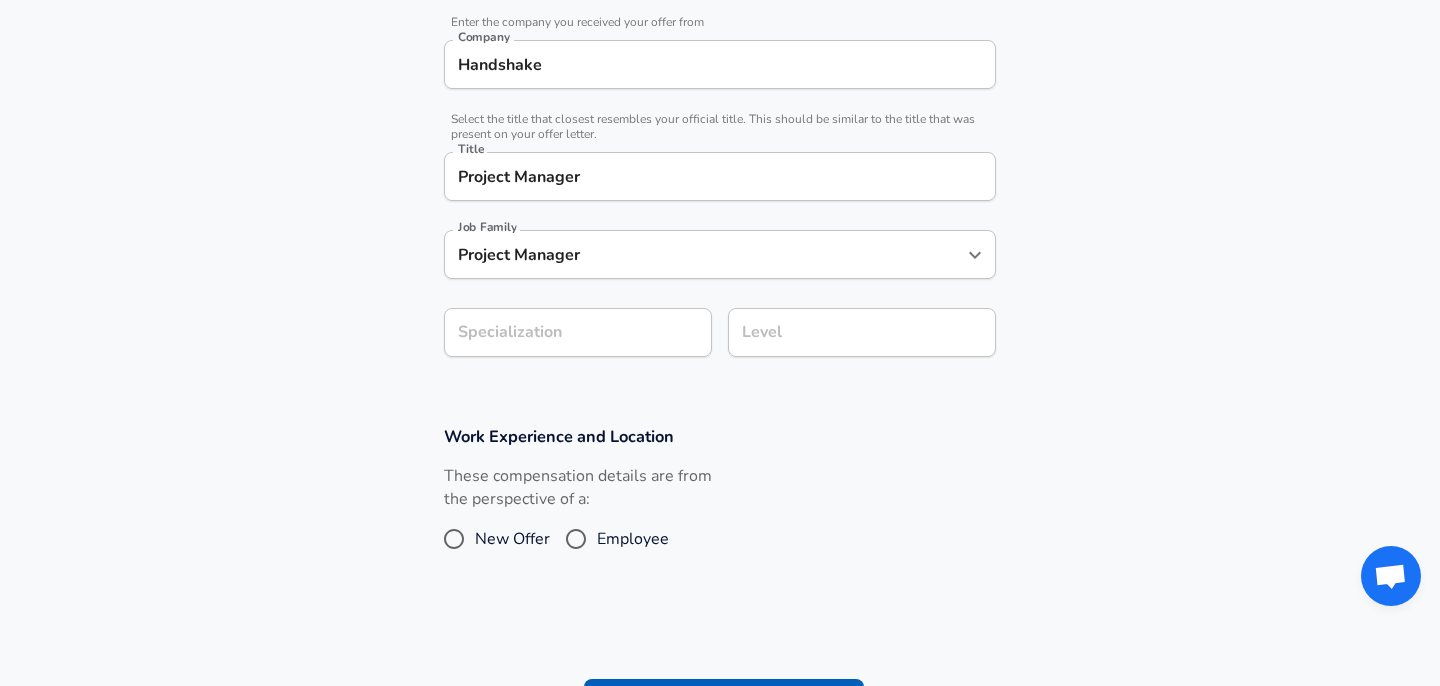 click on "Company & Title Information   Enter the company you received your offer from Company Handshake Company   Select the title that closest resembles your official title. This should be similar to the title that was present on your offer letter. Title Project Manager Title Job Family Project Manager Job Family Specialization Specialization Level Level" at bounding box center (720, 177) 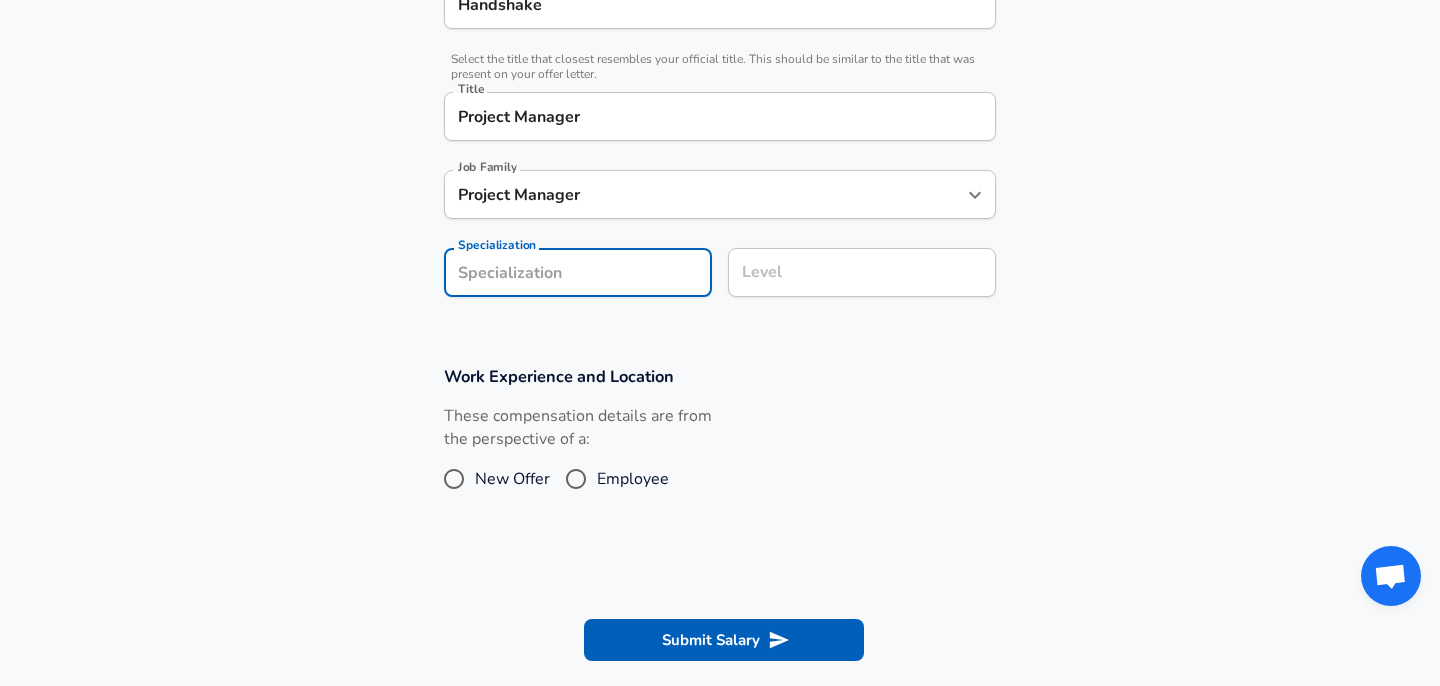 click on "Level" at bounding box center (862, 272) 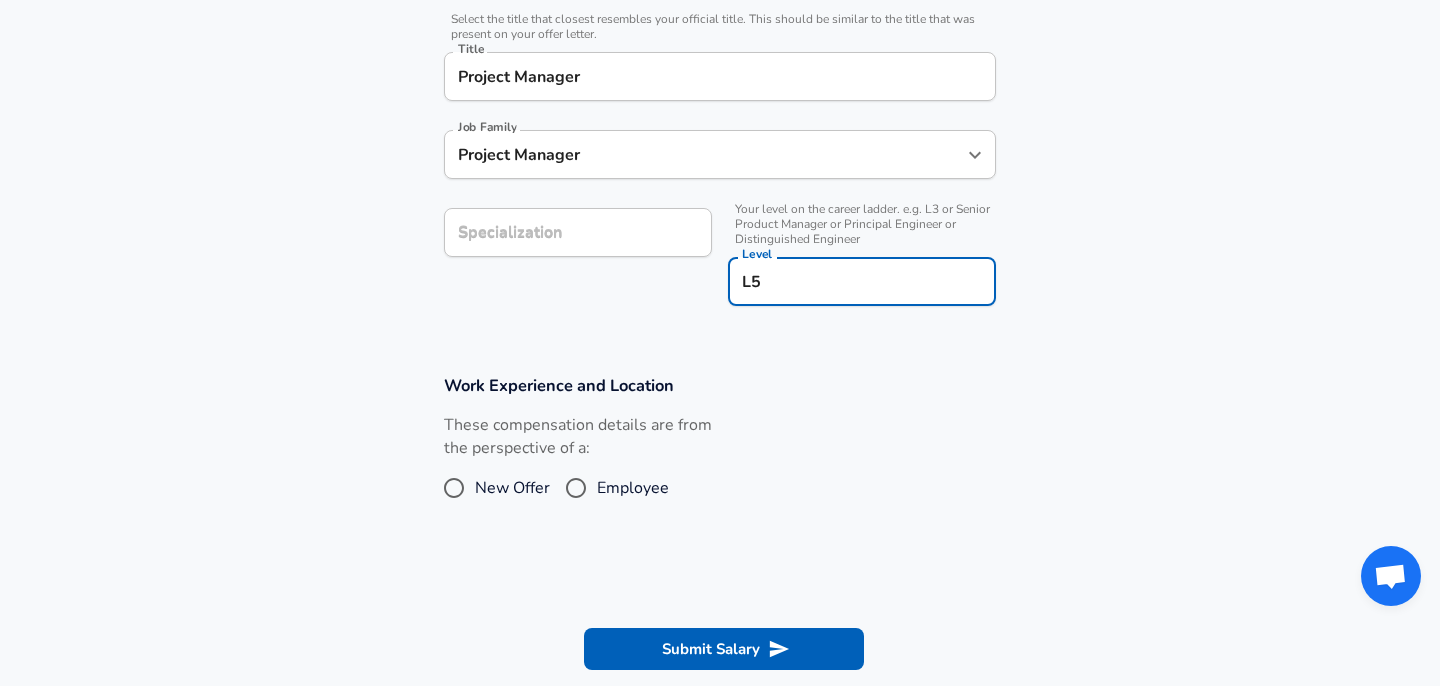 type on "L" 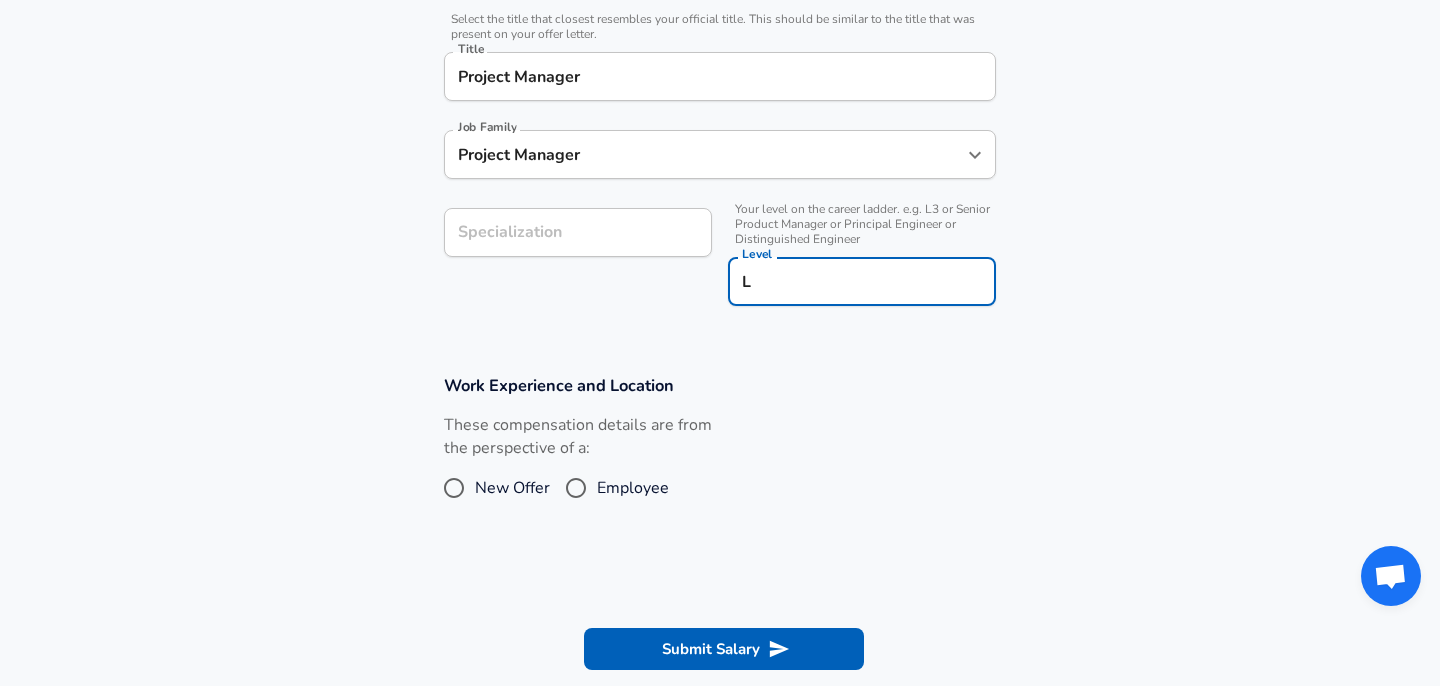 type 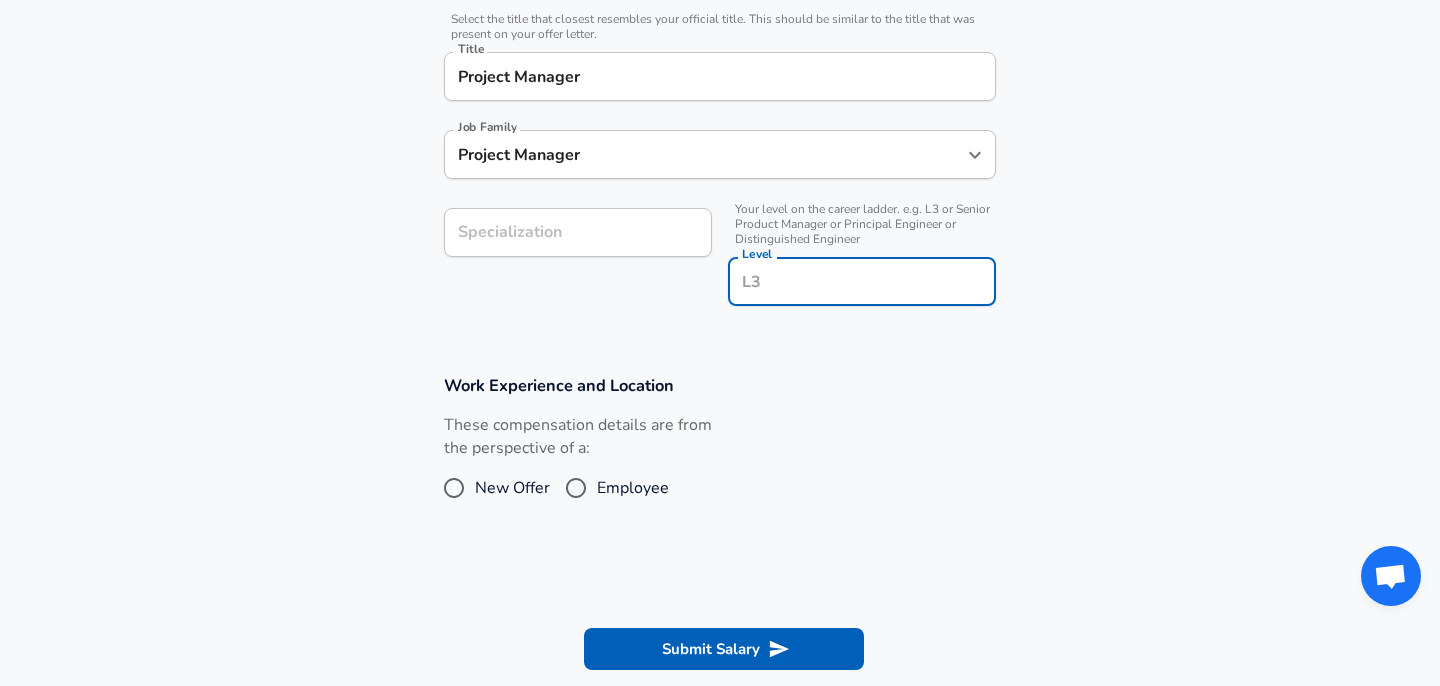 click on "Work Experience and Location" at bounding box center (720, 385) 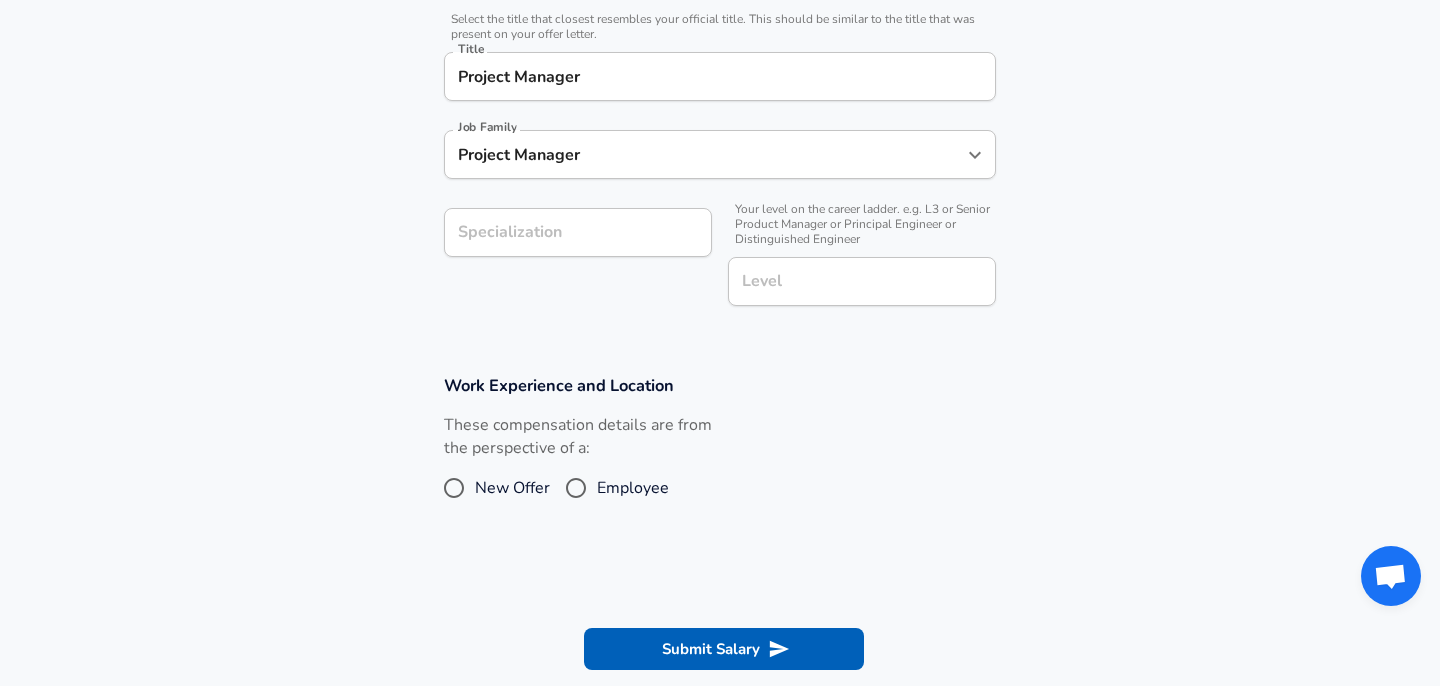 click on "Employee" at bounding box center (633, 488) 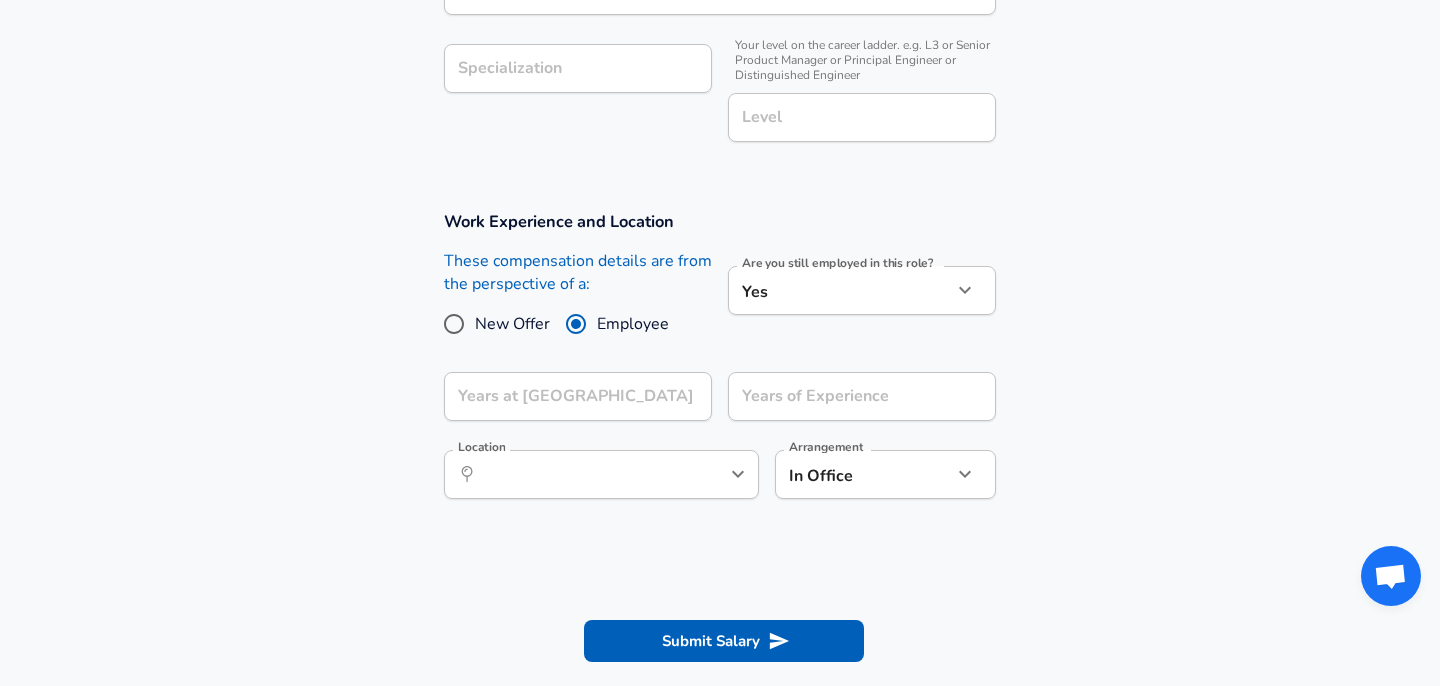 scroll, scrollTop: 669, scrollLeft: 0, axis: vertical 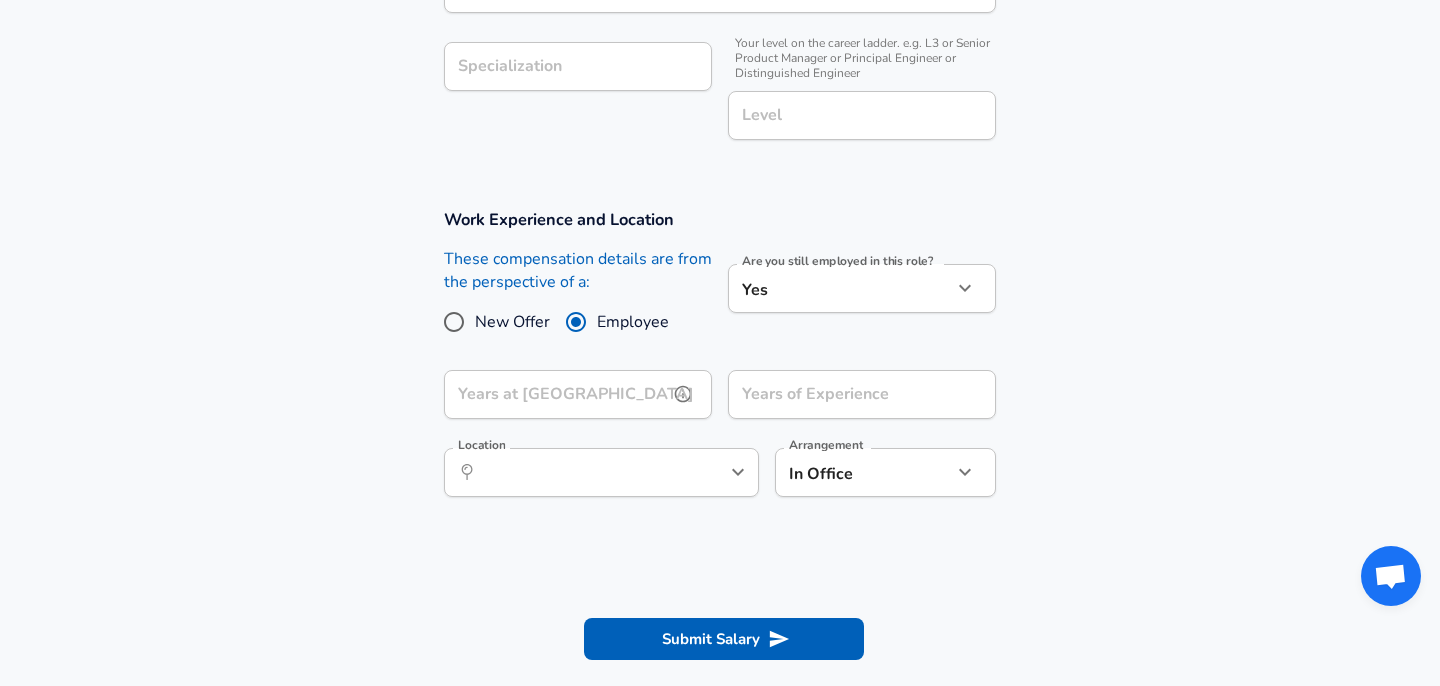click on "Years at Handshake" at bounding box center [556, 394] 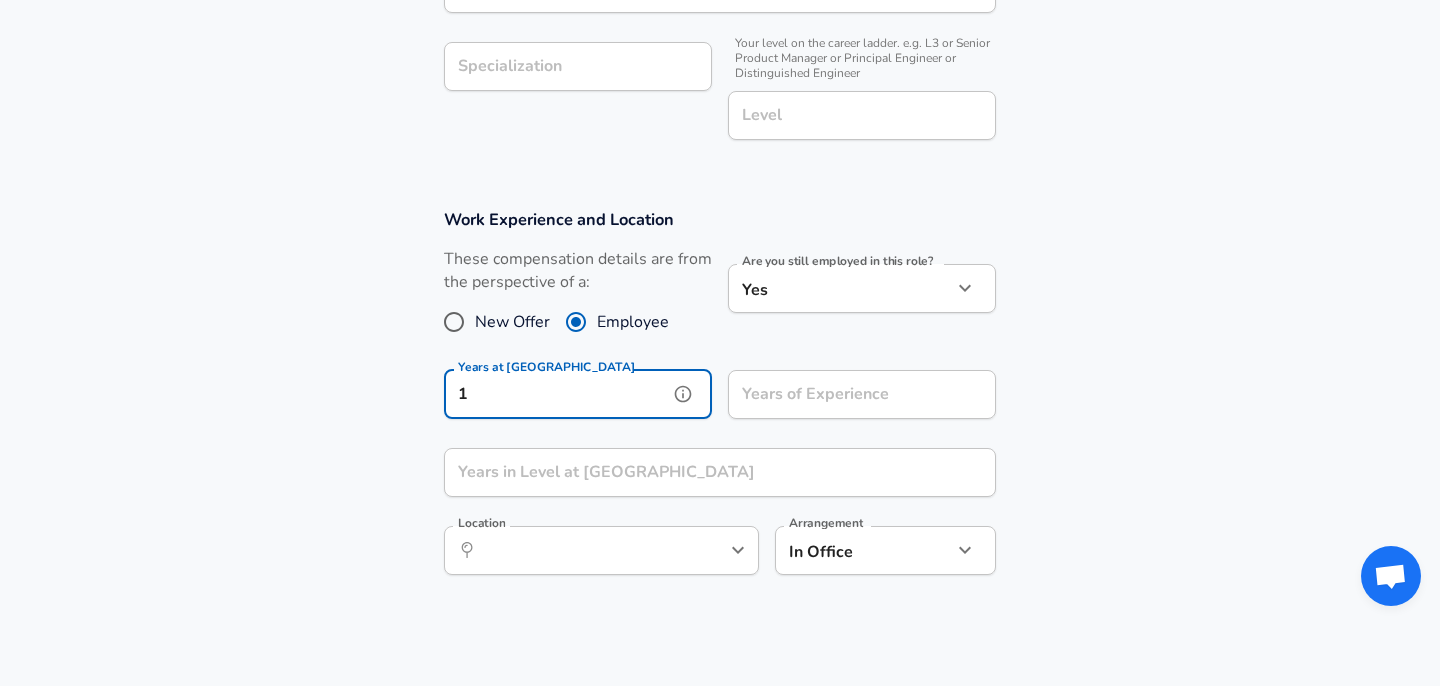 type on "1" 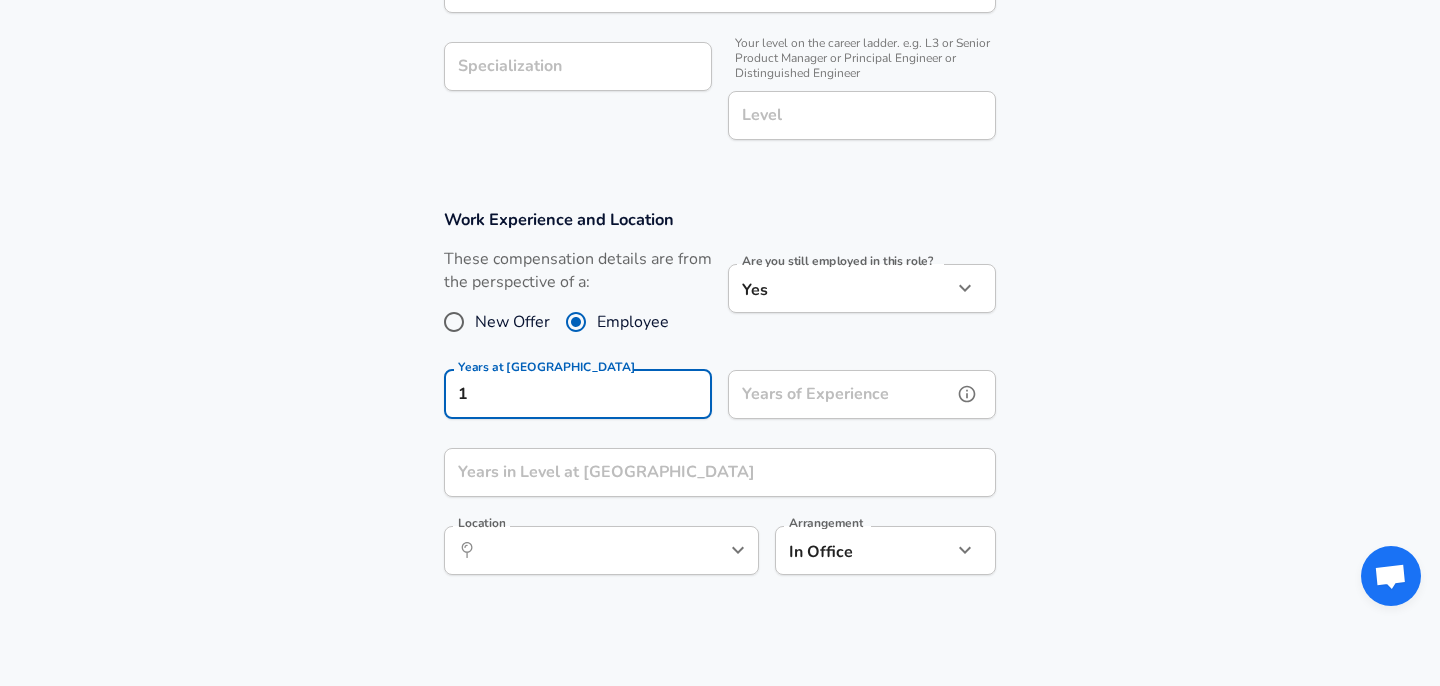 click on "Years of Experience" at bounding box center [840, 394] 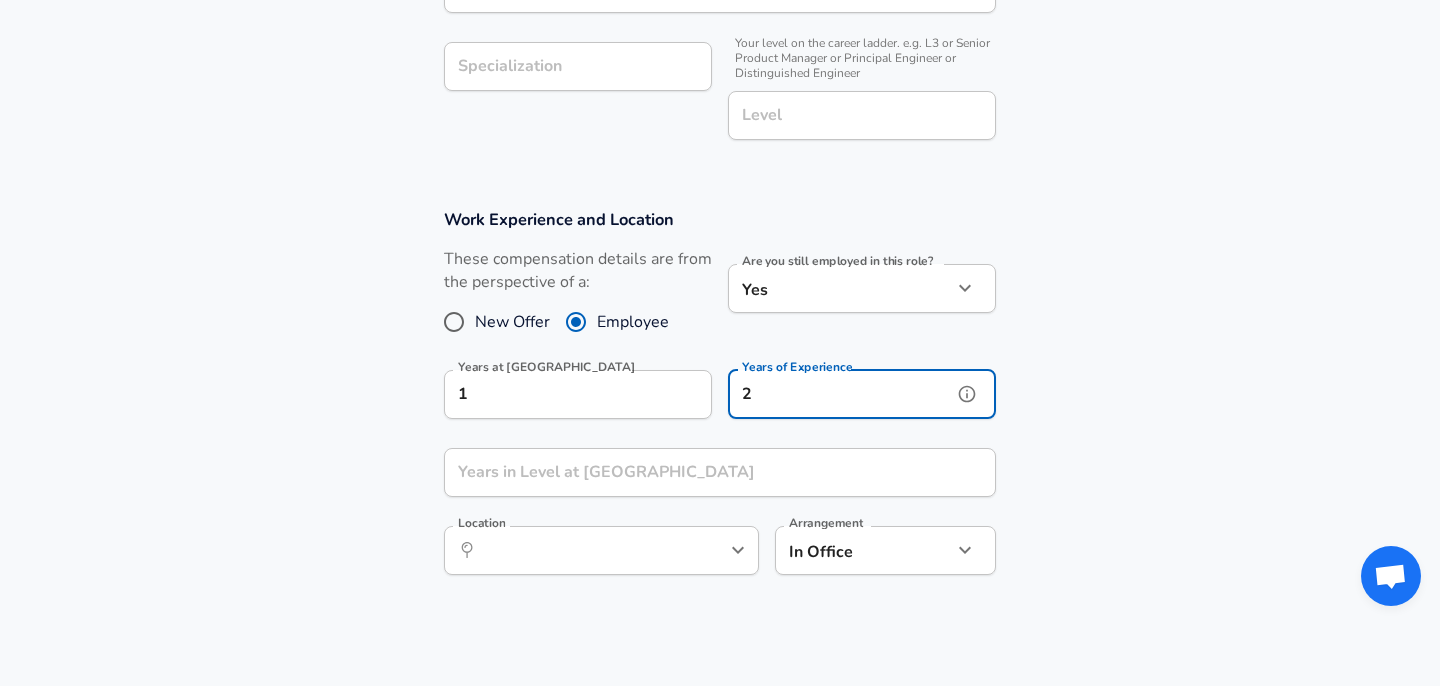 type on "2" 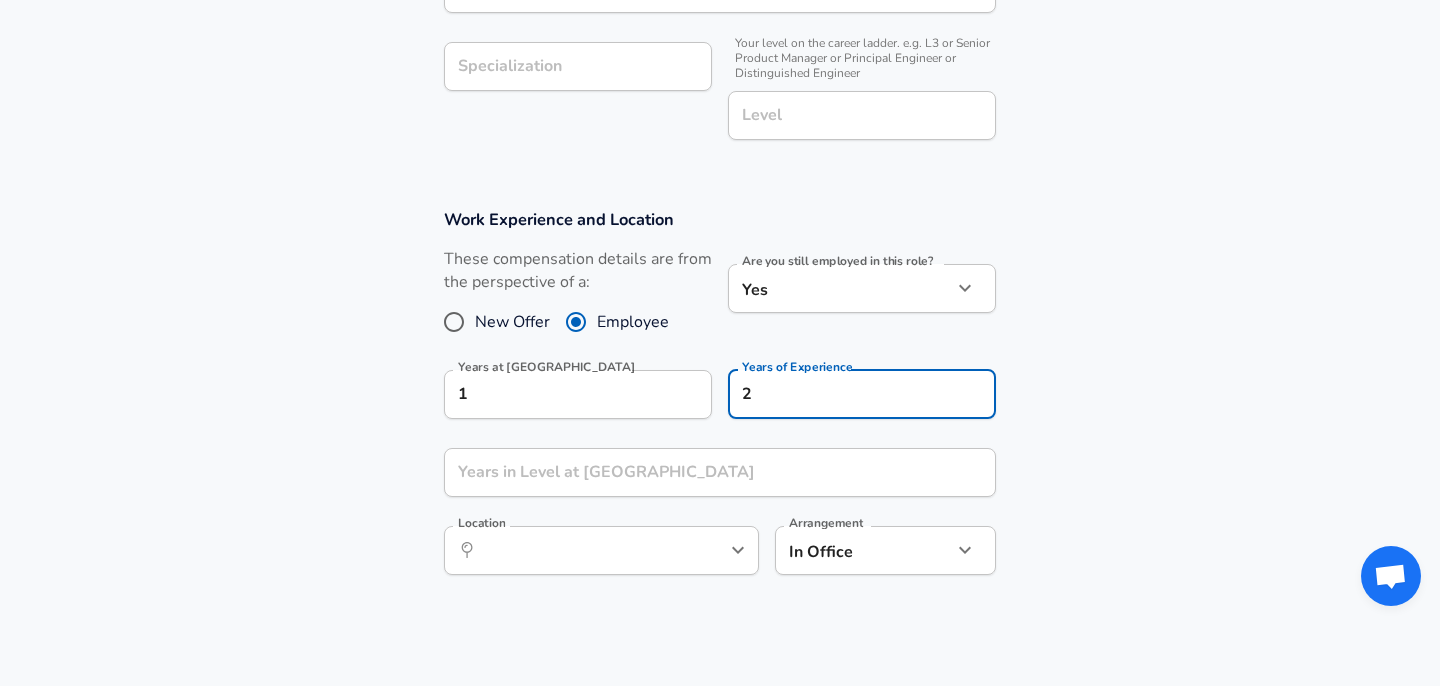 click on "Work Experience and Location These compensation details are from the perspective of a: New Offer Employee Are you still employed in this role? Yes yes Are you still employed in this role? Years at Handshake 1 Years at Handshake Years of Experience 2 Years of Experience Years in Level at Handshake Years in Level at Handshake Location ​ Location Arrangement In Office office Arrangement" at bounding box center [720, 402] 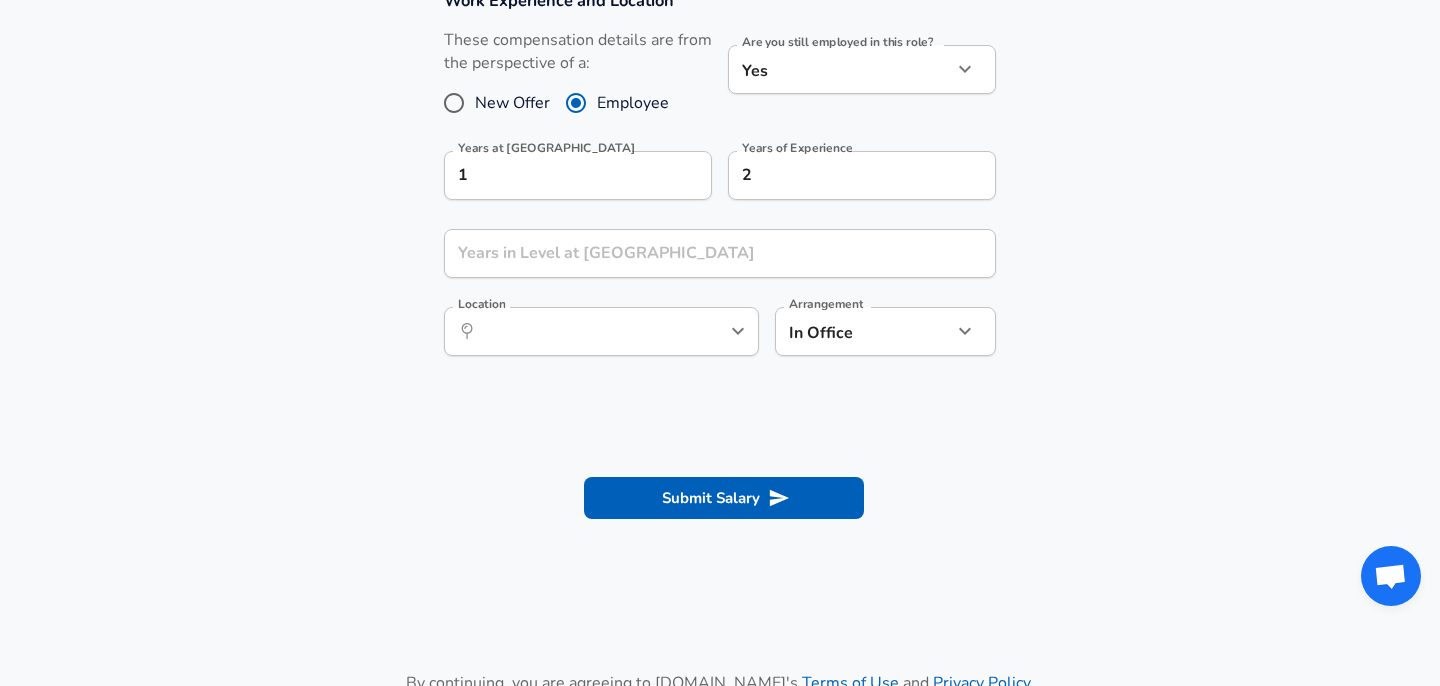 scroll, scrollTop: 921, scrollLeft: 0, axis: vertical 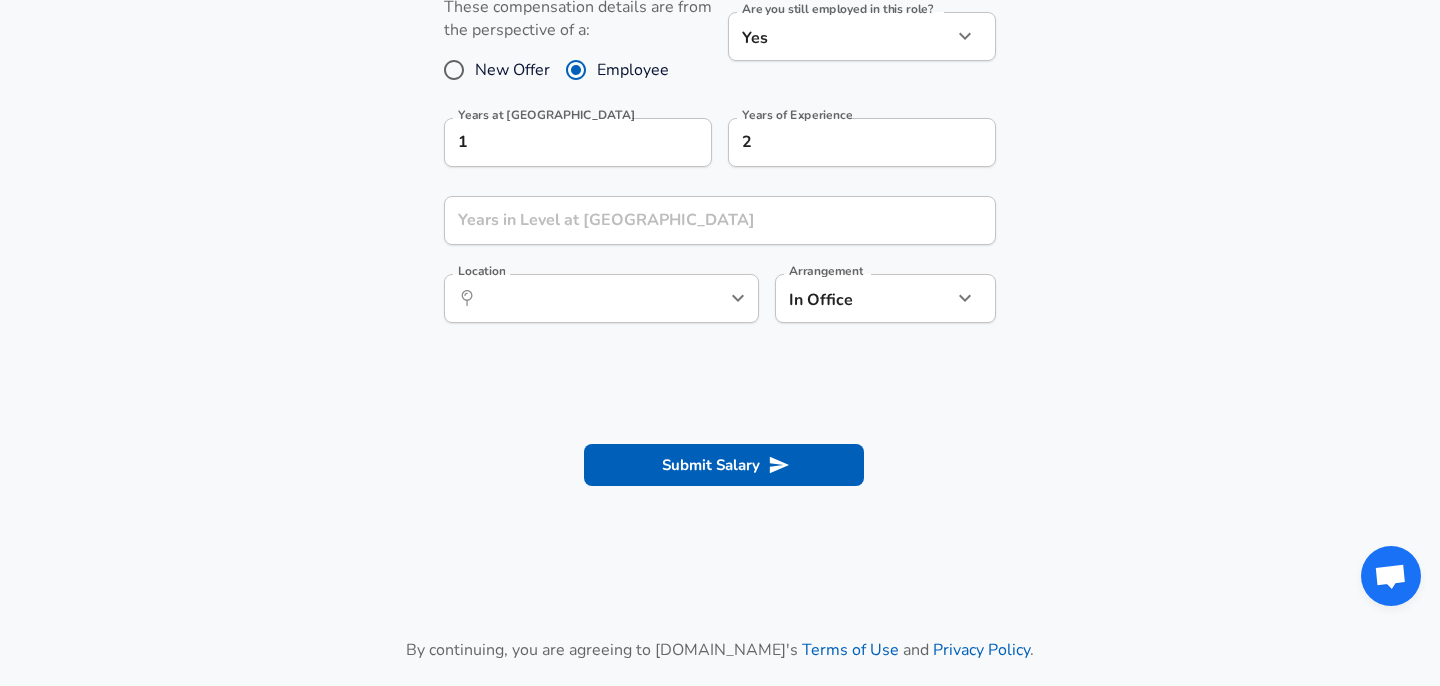click on "​ Location" at bounding box center (601, 298) 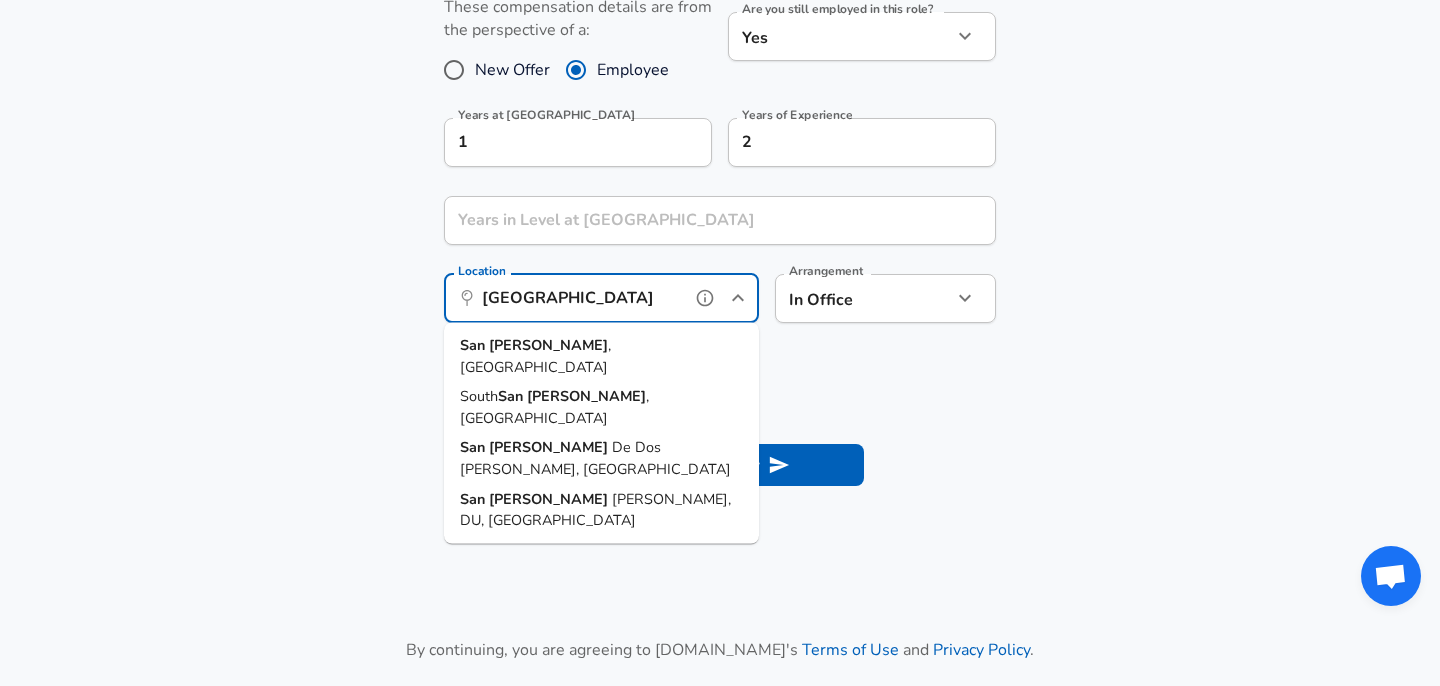 click on "San     Francisco , CA" at bounding box center (601, 356) 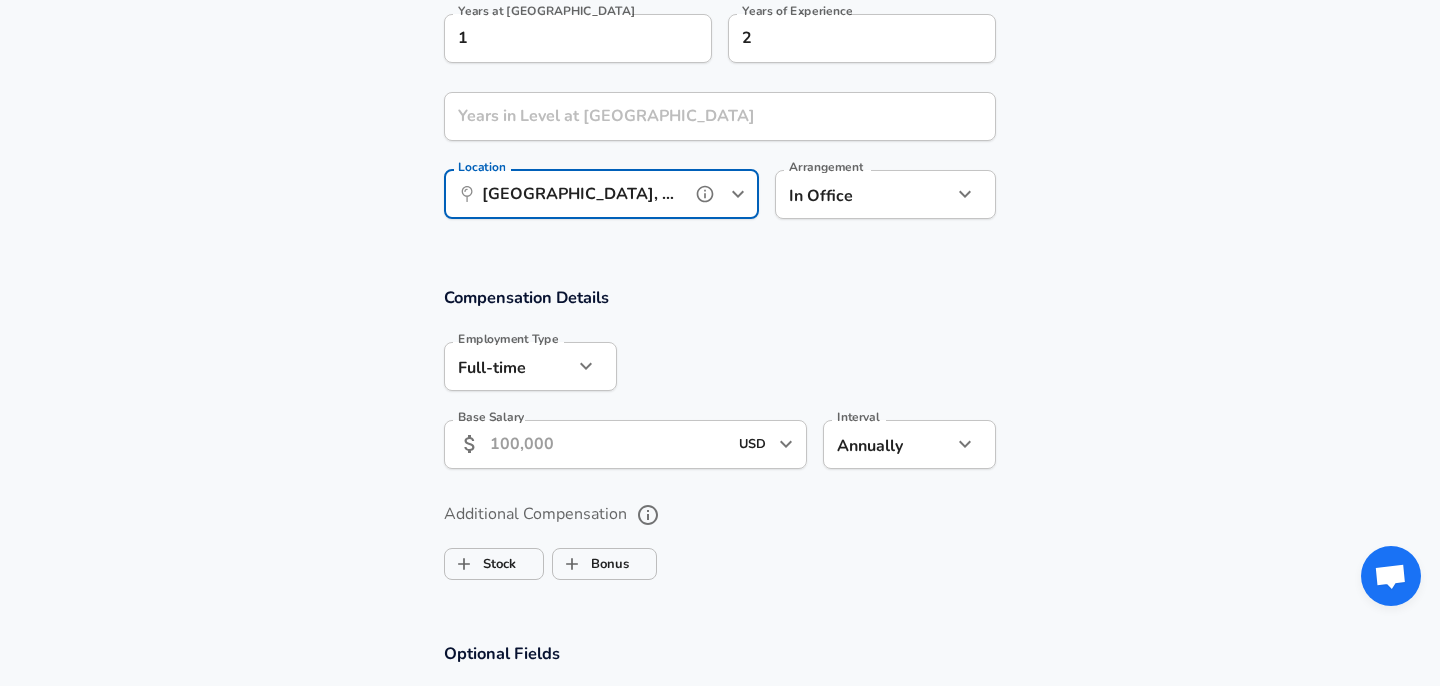scroll, scrollTop: 1046, scrollLeft: 0, axis: vertical 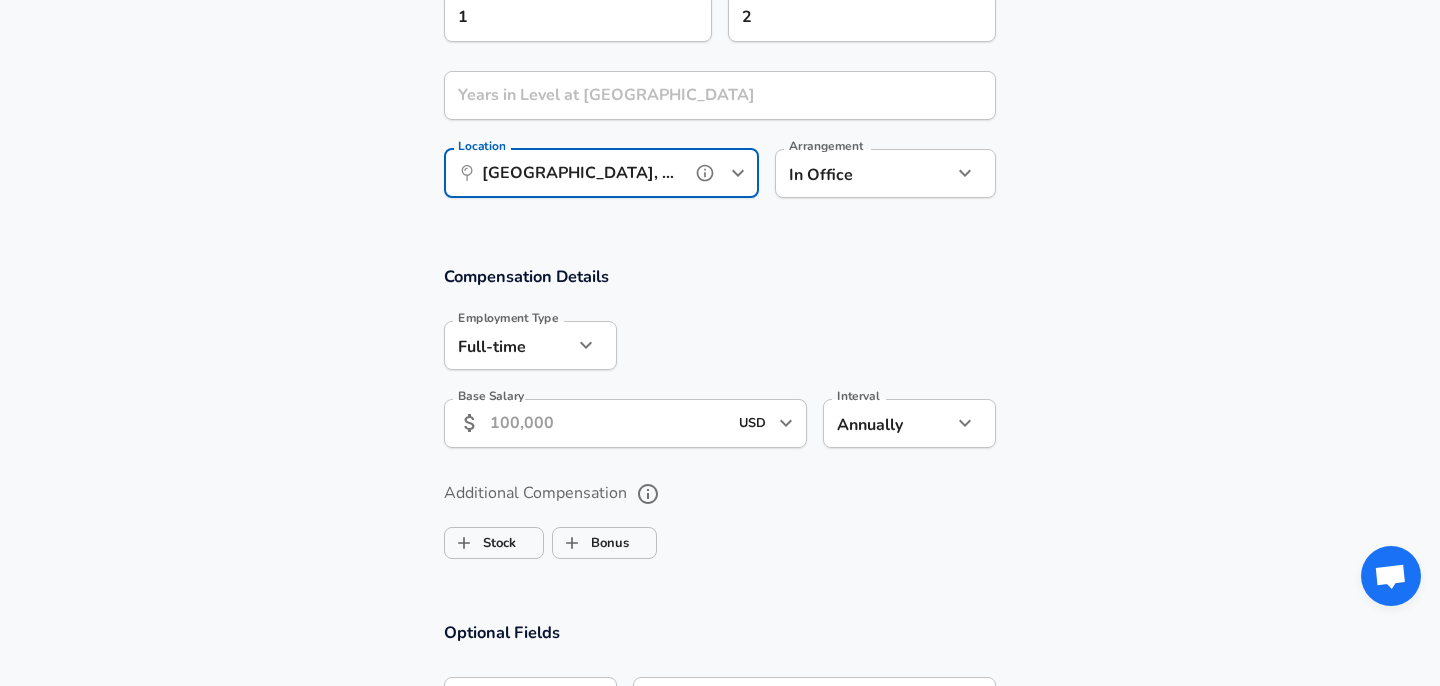 type on "San Francisco, CA" 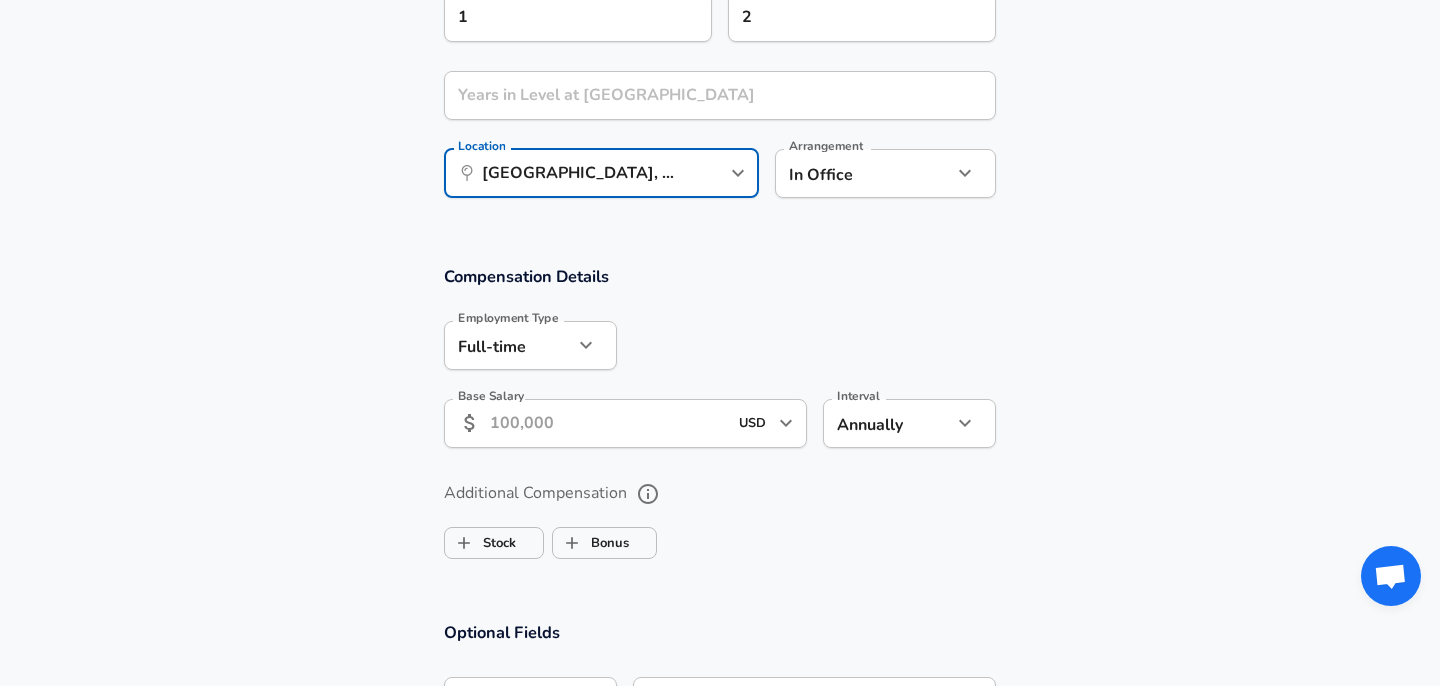 click on "Base Salary" at bounding box center [608, 423] 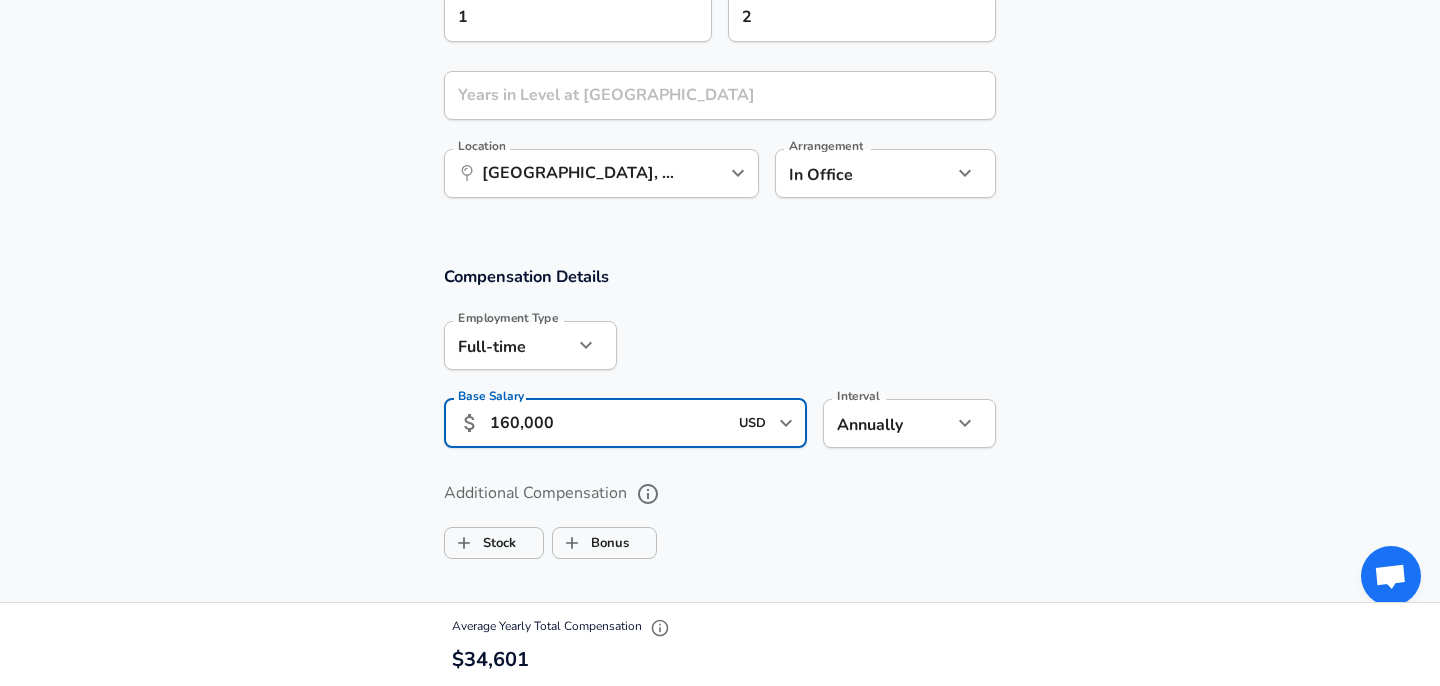 type on "160,000" 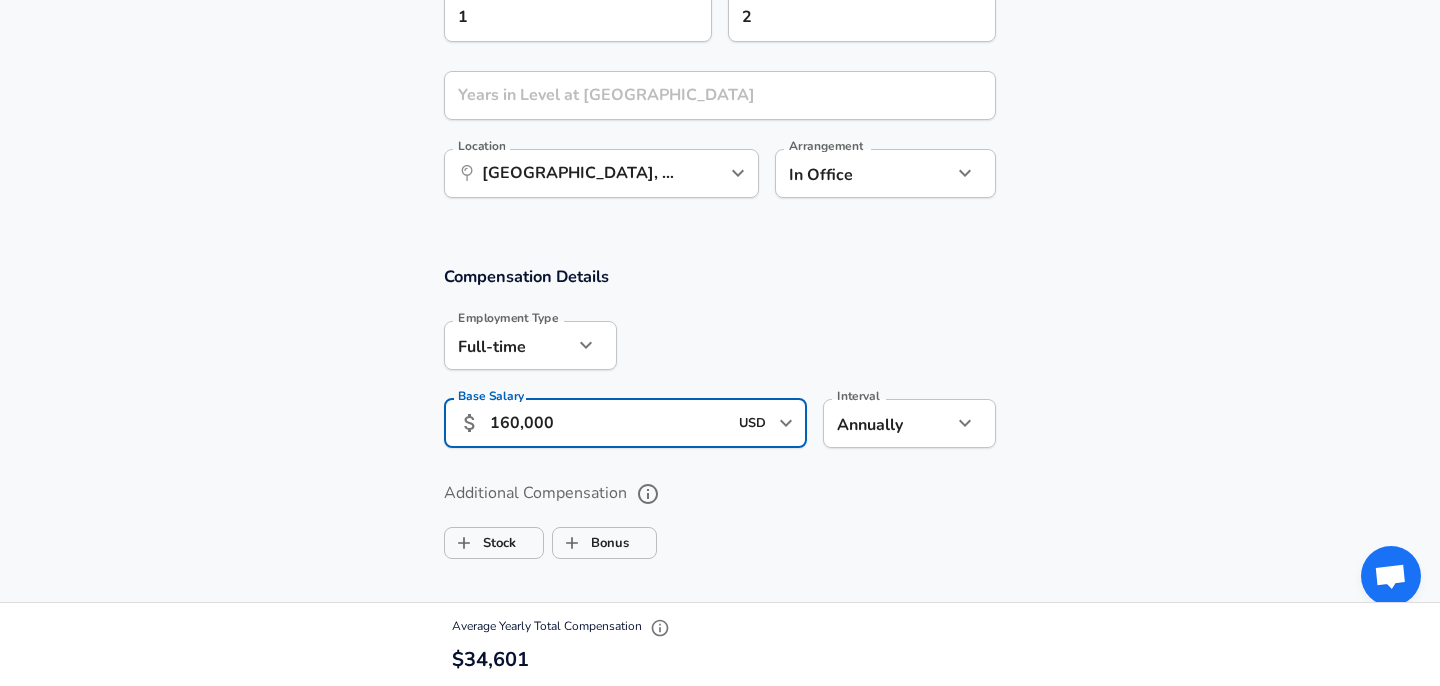 click at bounding box center (806, 344) 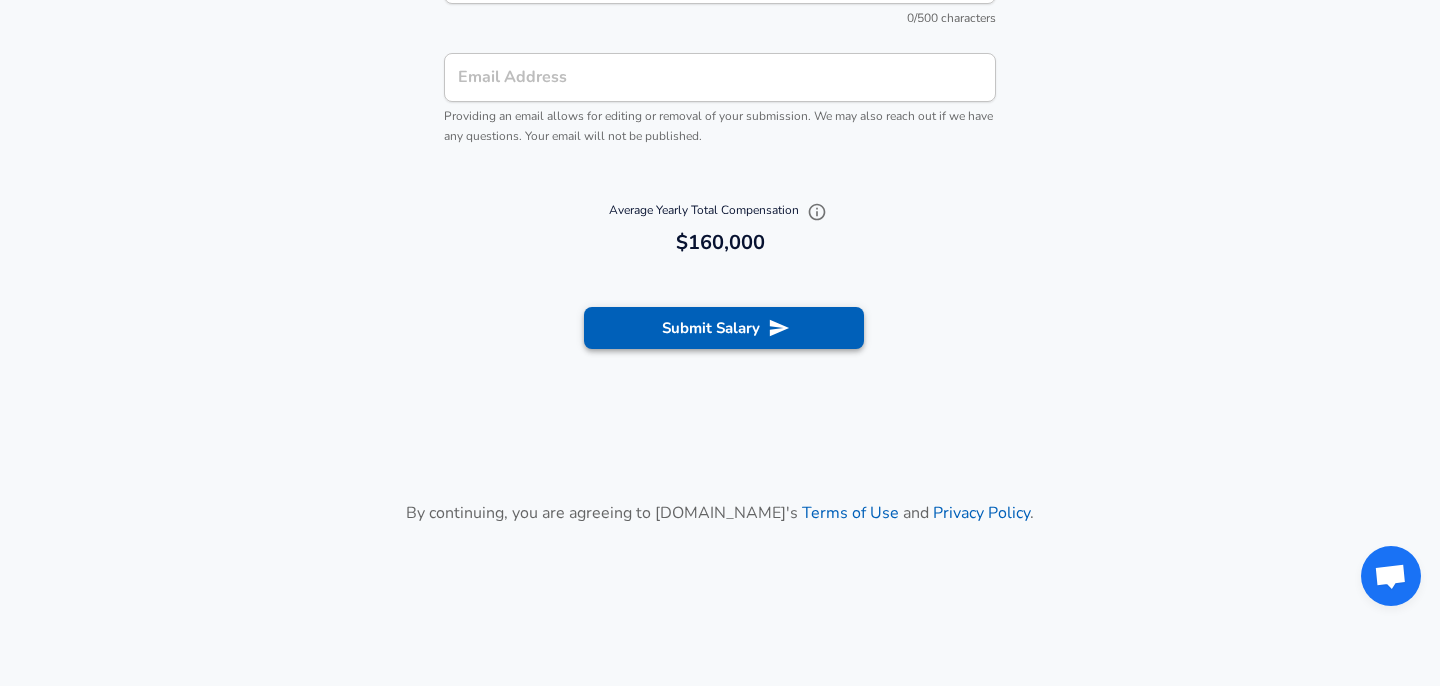 click on "Submit Salary" at bounding box center [724, 328] 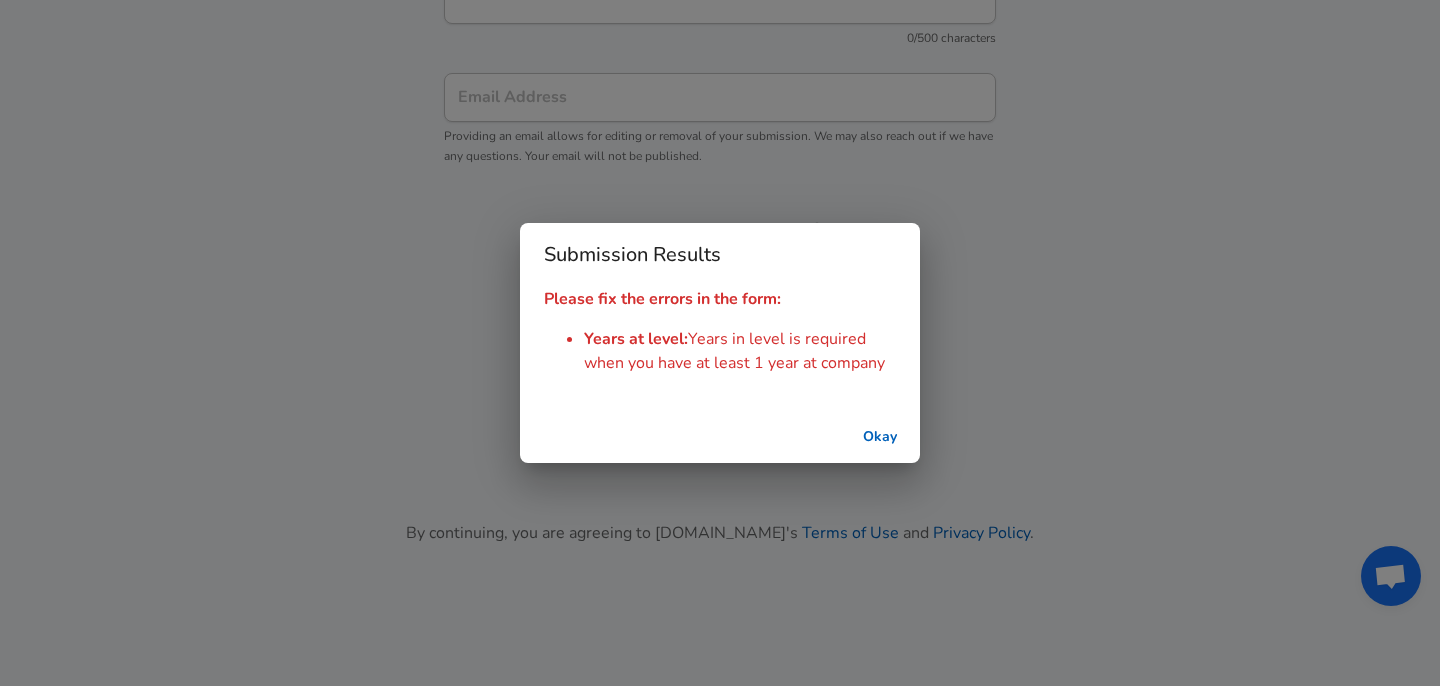 scroll, scrollTop: 2175, scrollLeft: 0, axis: vertical 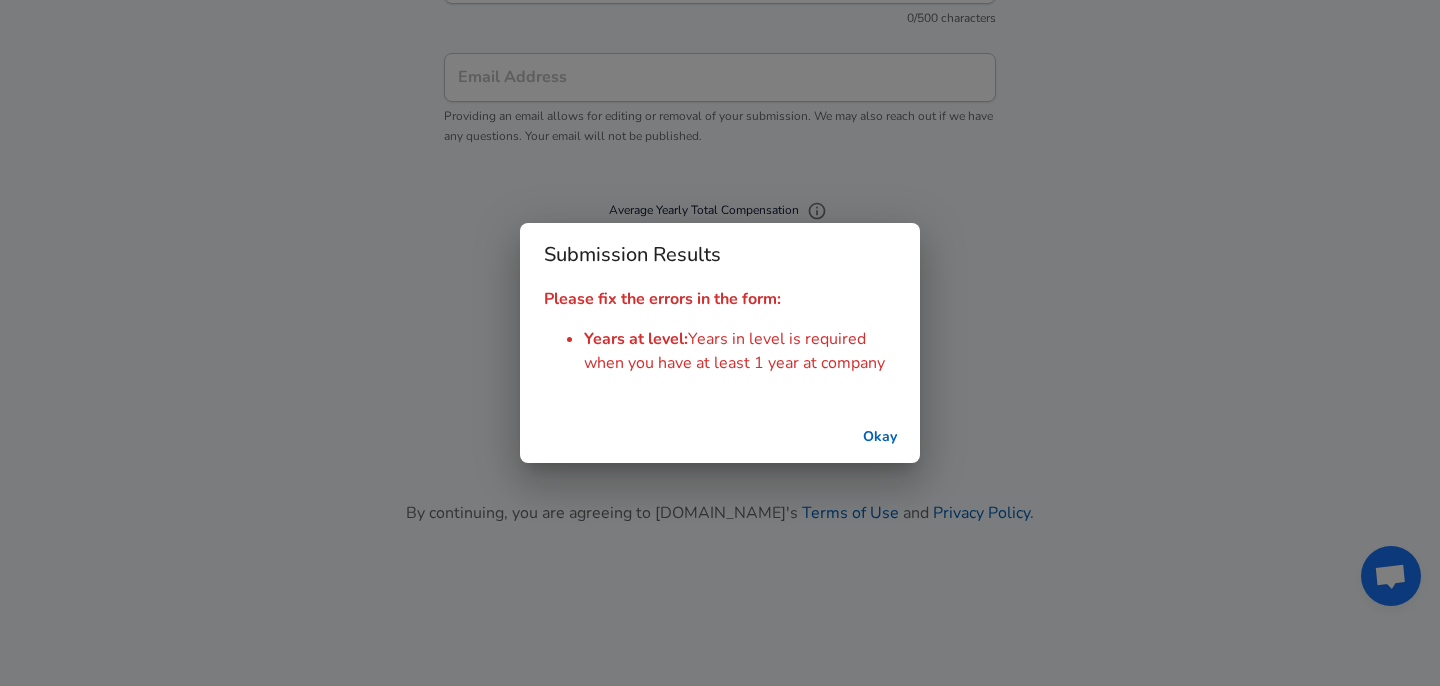 click on "Okay" at bounding box center (880, 437) 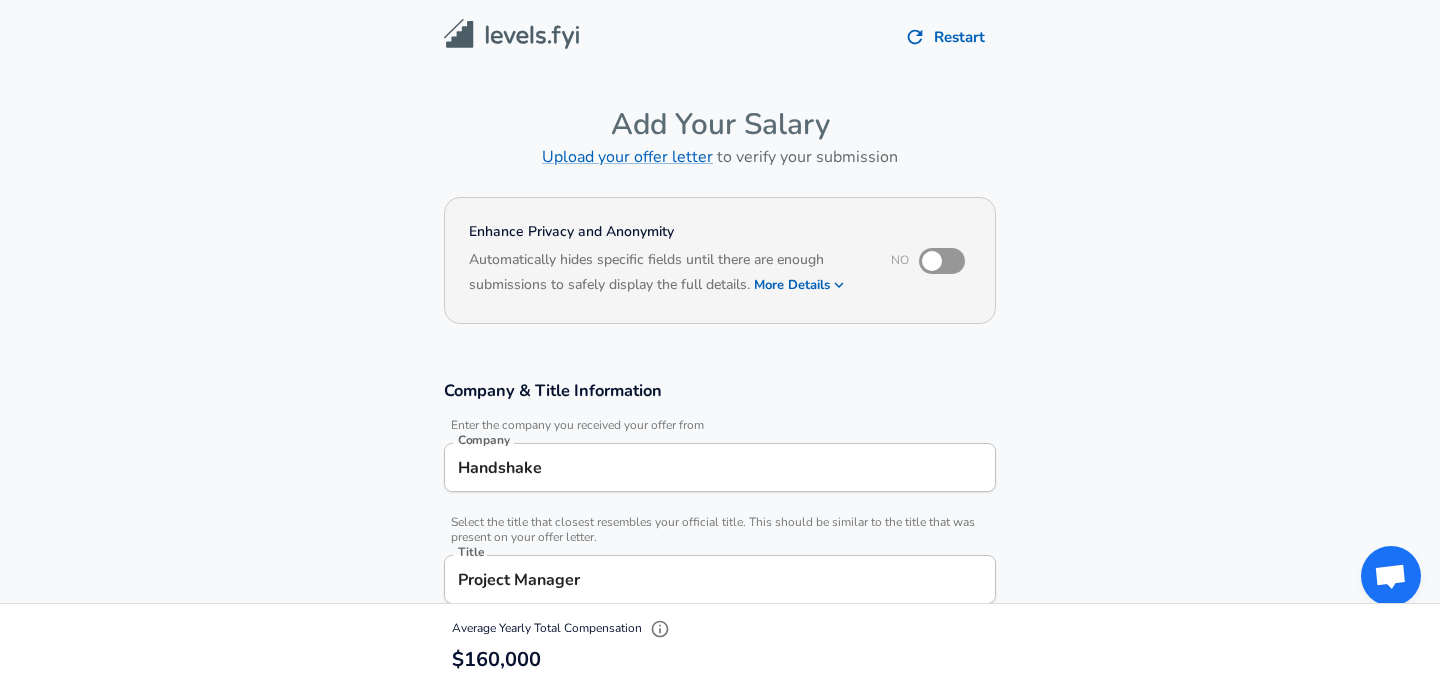 scroll, scrollTop: 689, scrollLeft: 0, axis: vertical 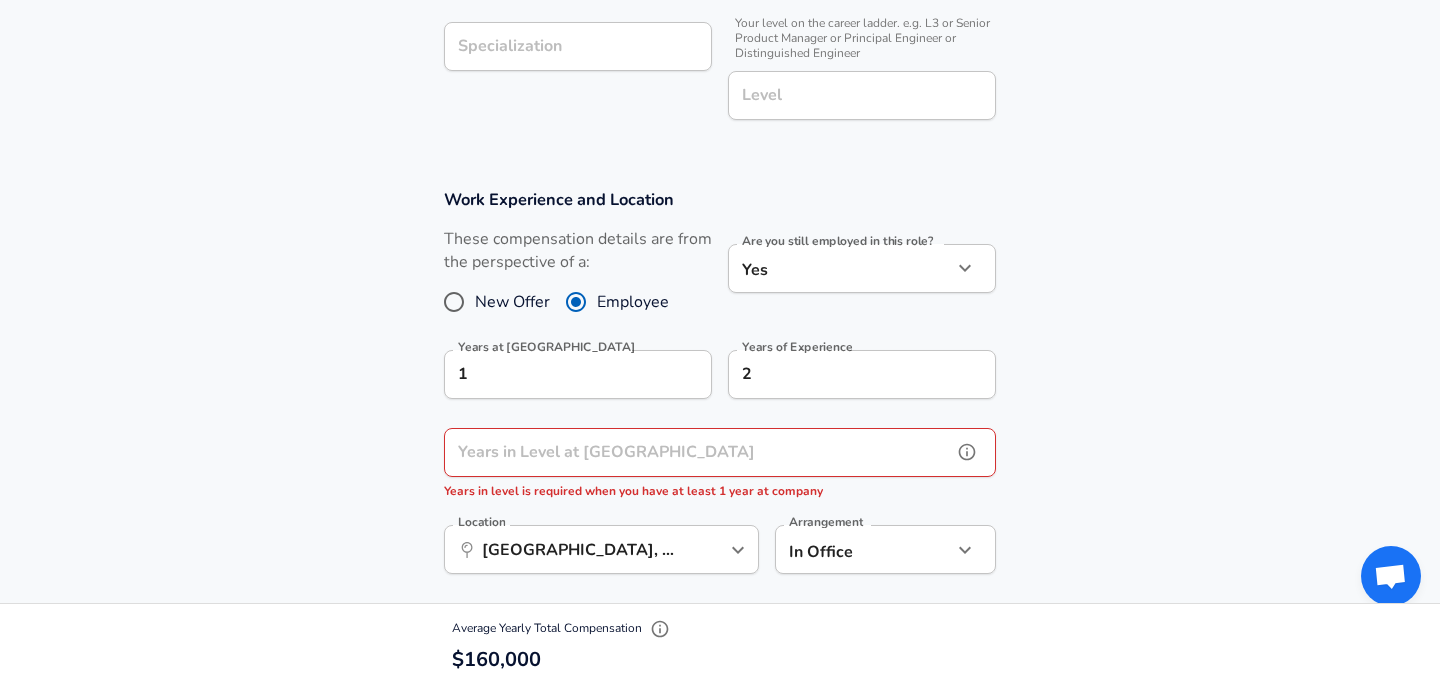 click on "Years in Level at Handshake" at bounding box center (698, 452) 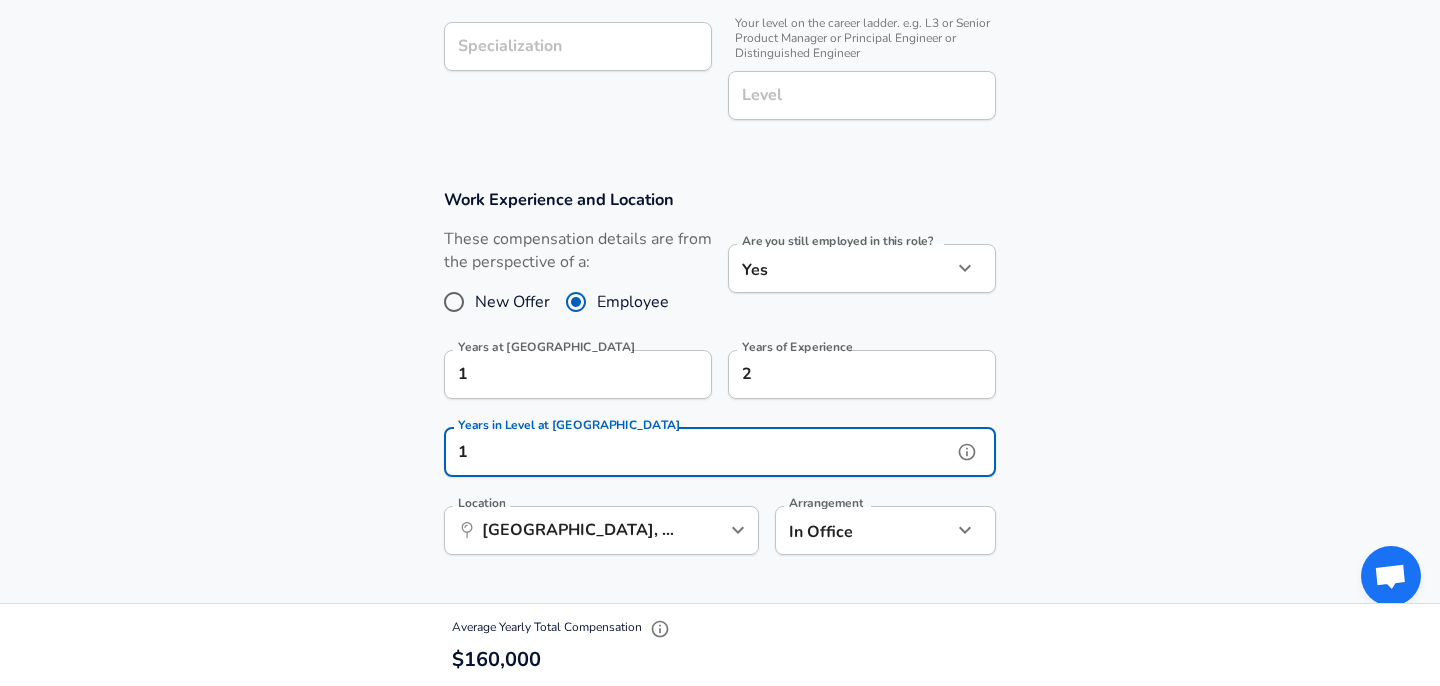 type on "1" 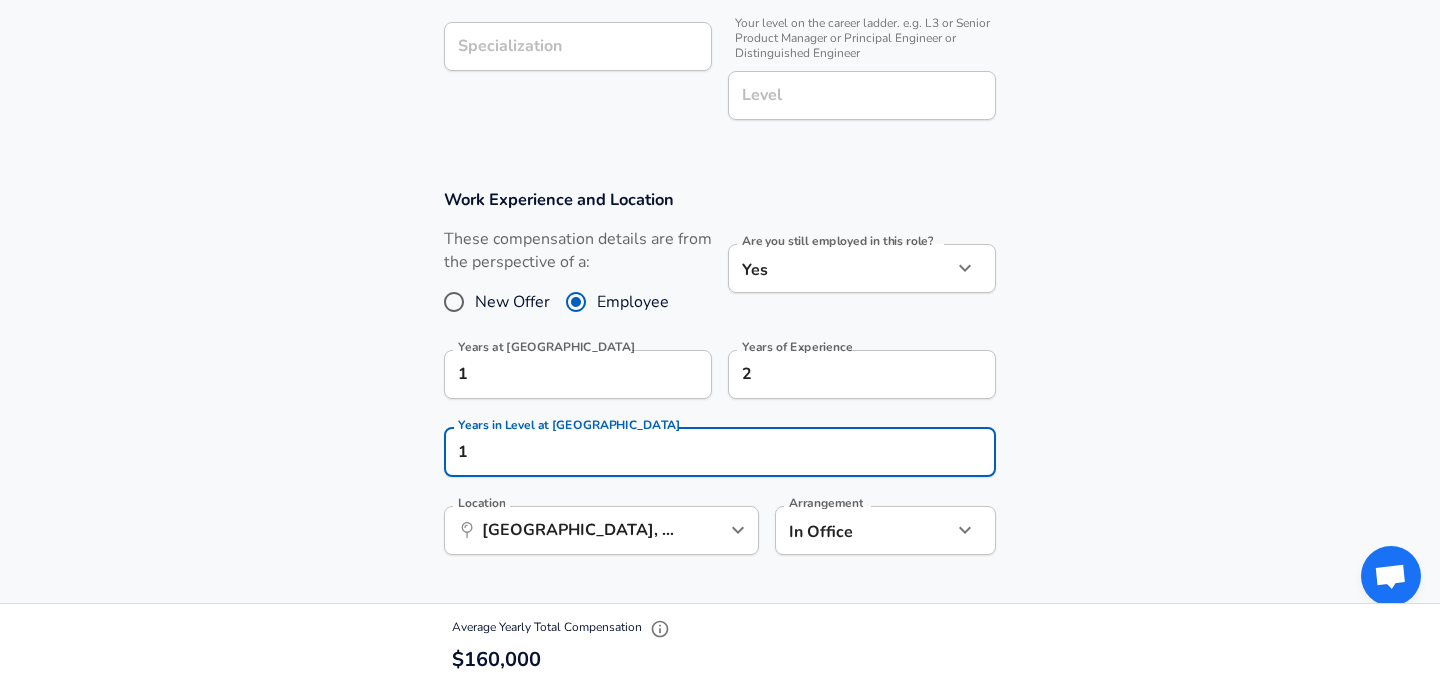 click on "Work Experience and Location These compensation details are from the perspective of a: New Offer Employee Are you still employed in this role? Yes yes Are you still employed in this role? Years at Handshake 1 Years at Handshake Years of Experience 2 Years of Experience Years in Level at Handshake 1 Years in Level at Handshake Location ​ San Francisco, CA Location Arrangement In Office office Arrangement" at bounding box center (720, 382) 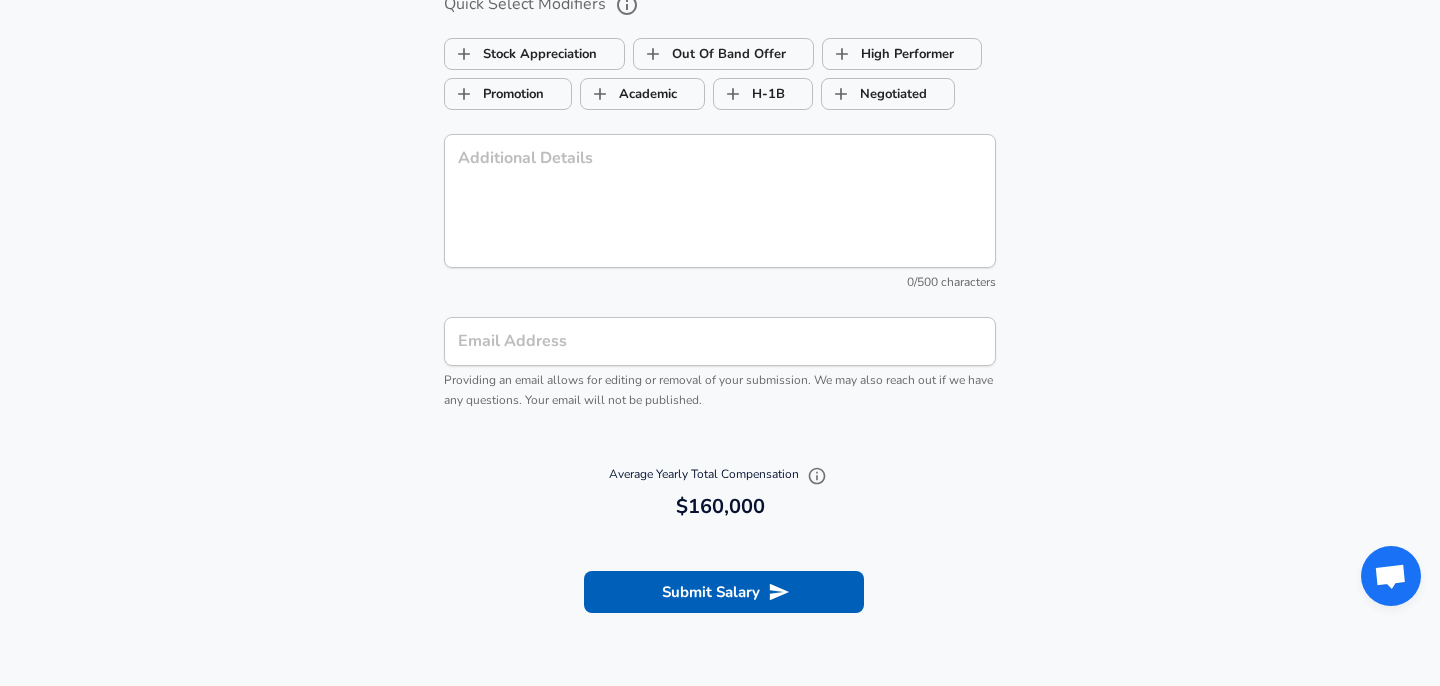 scroll, scrollTop: 1985, scrollLeft: 0, axis: vertical 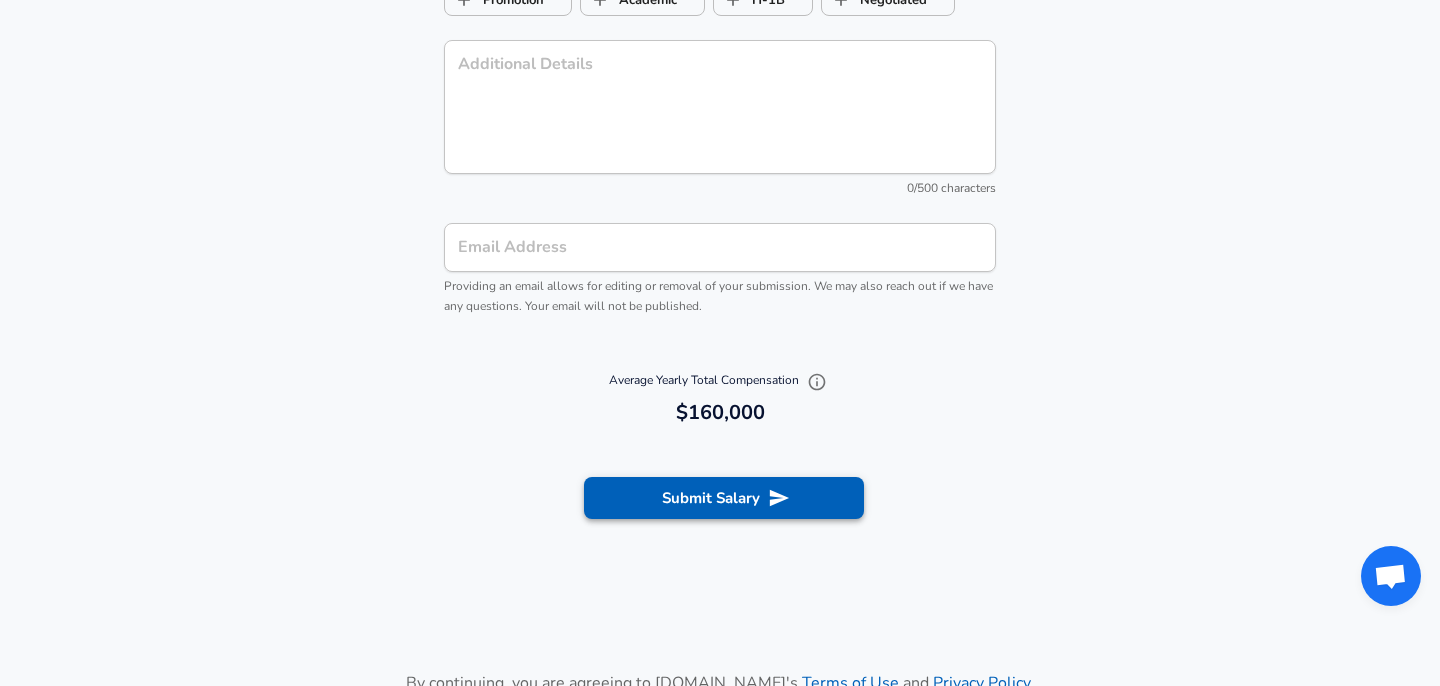click 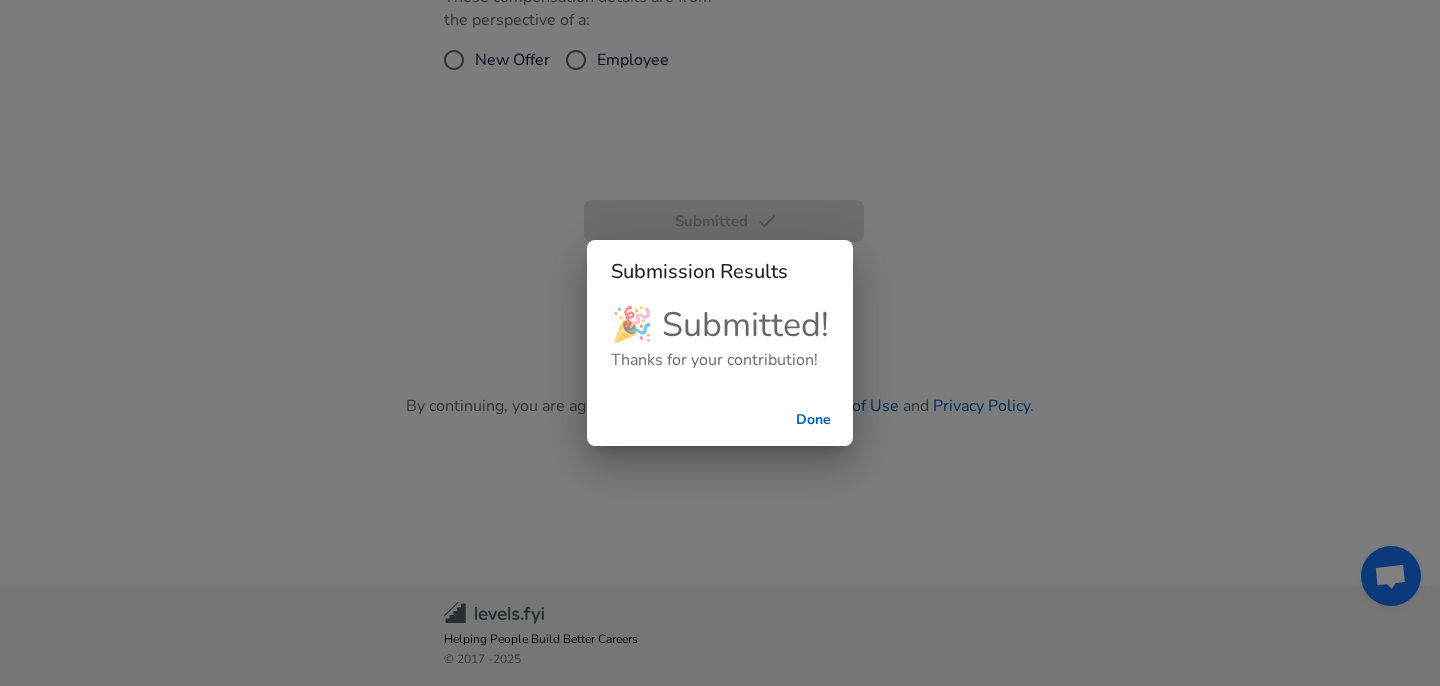 scroll, scrollTop: 562, scrollLeft: 0, axis: vertical 